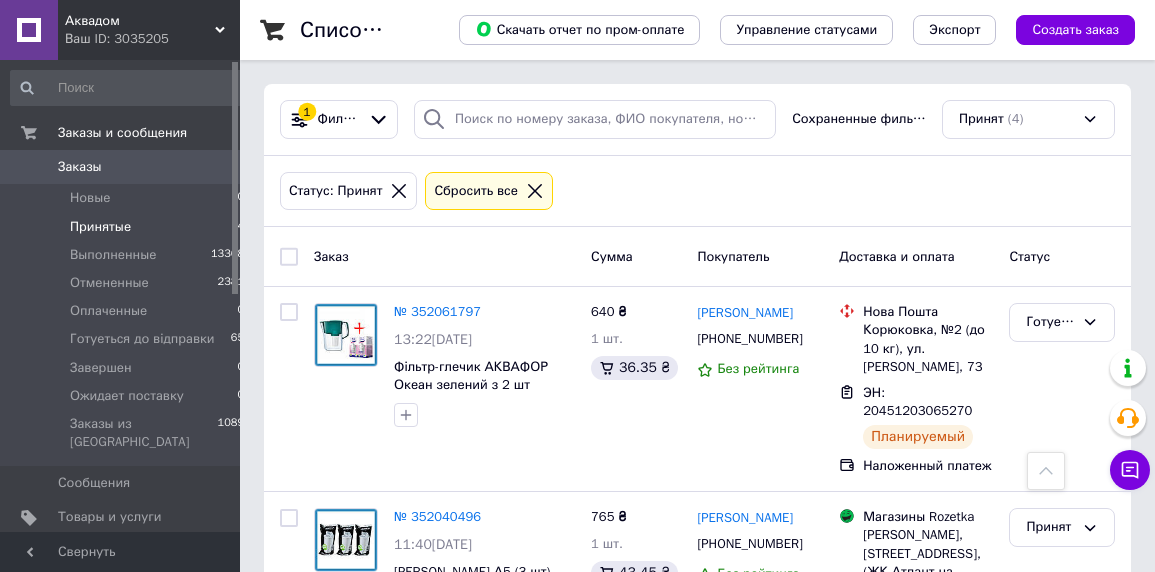 scroll, scrollTop: 448, scrollLeft: 0, axis: vertical 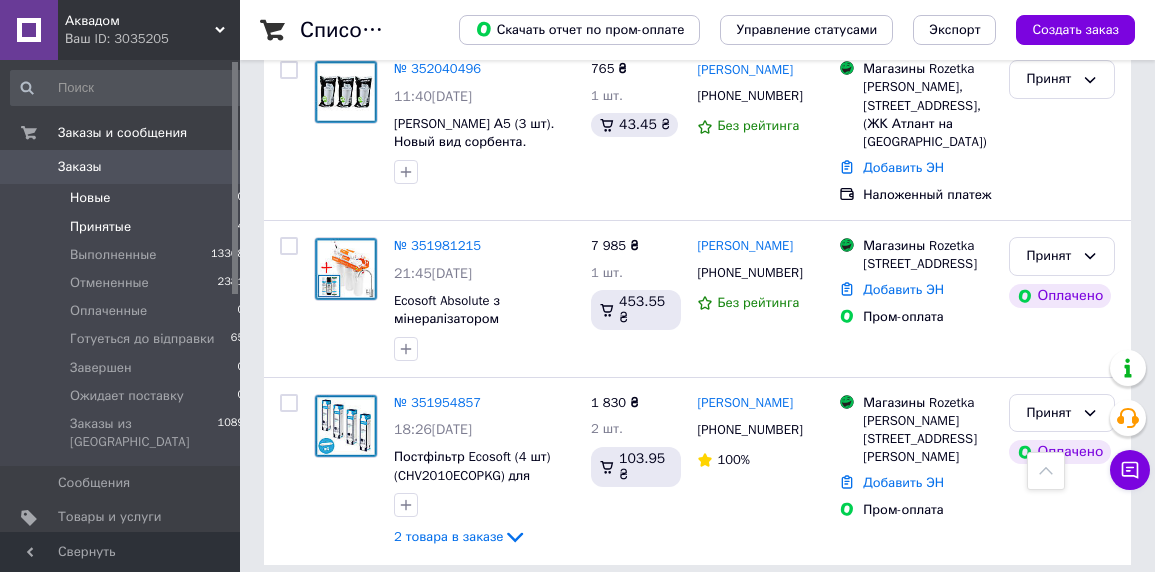 click on "Новые" at bounding box center [90, 198] 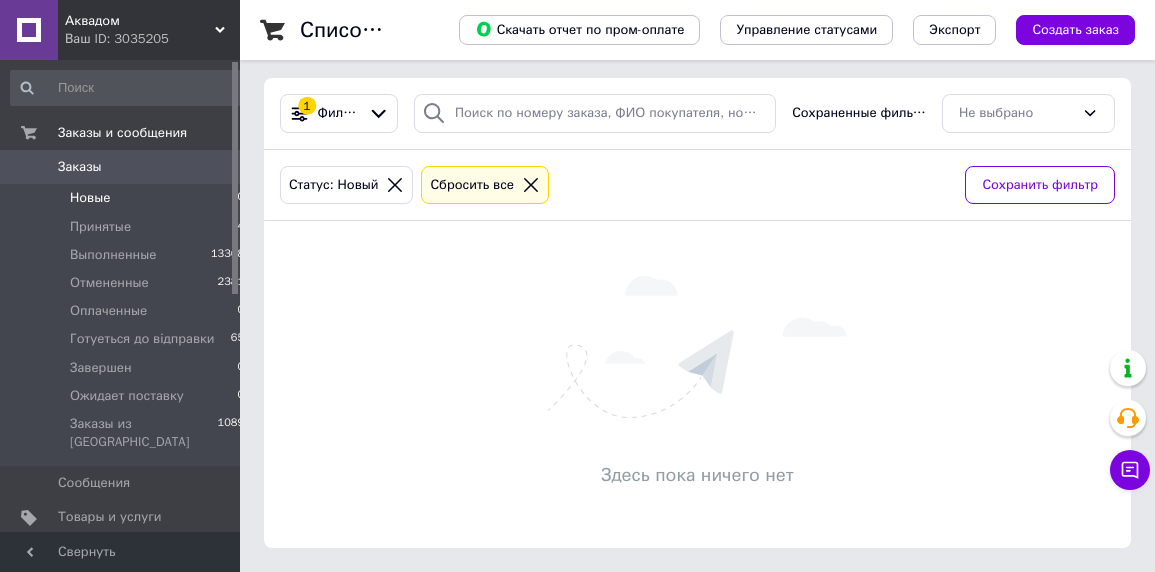 scroll, scrollTop: 0, scrollLeft: 0, axis: both 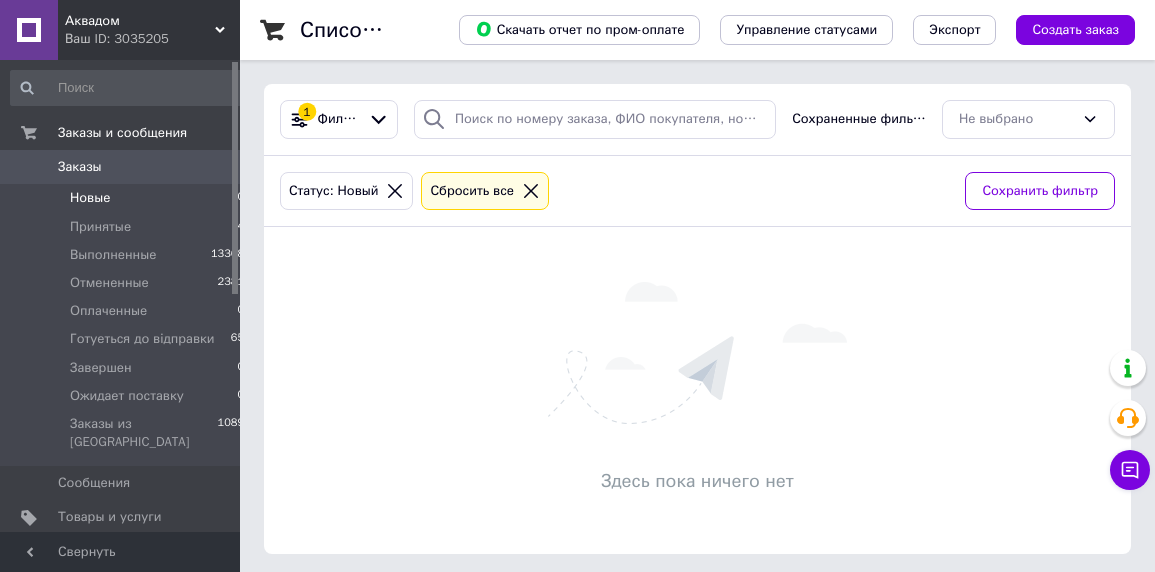 click on "Новые" at bounding box center [90, 198] 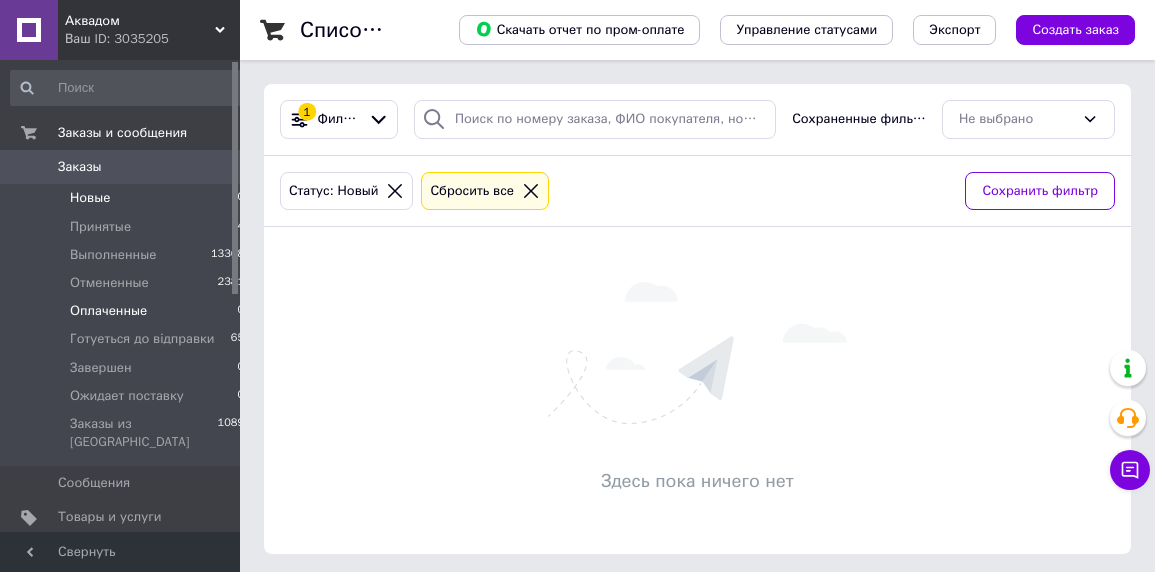 click on "Оплаченные" at bounding box center [108, 311] 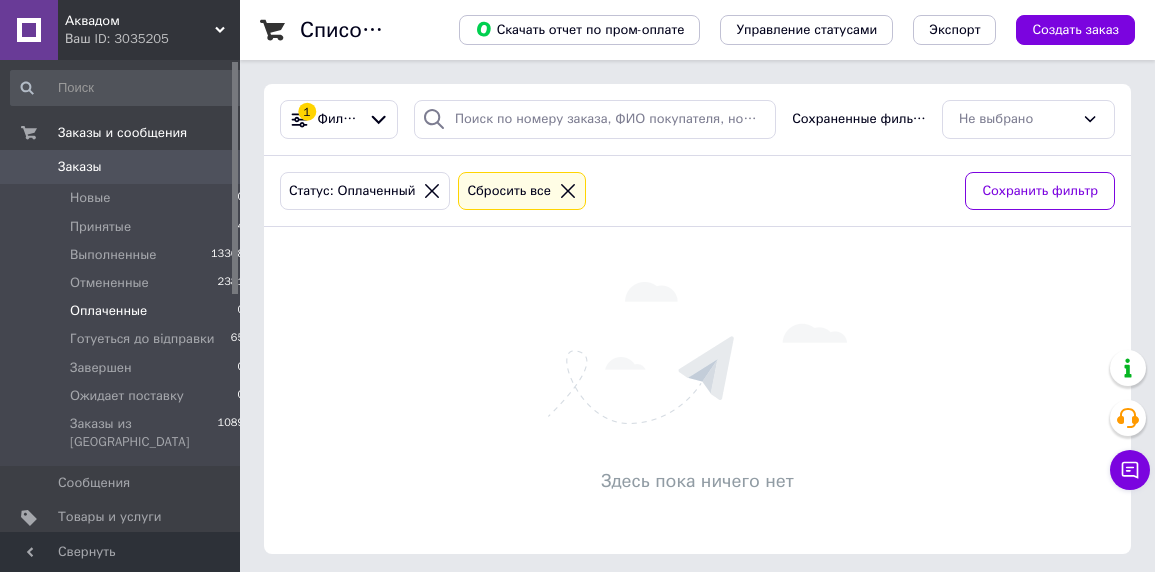 click on "Оплаченные" at bounding box center (108, 311) 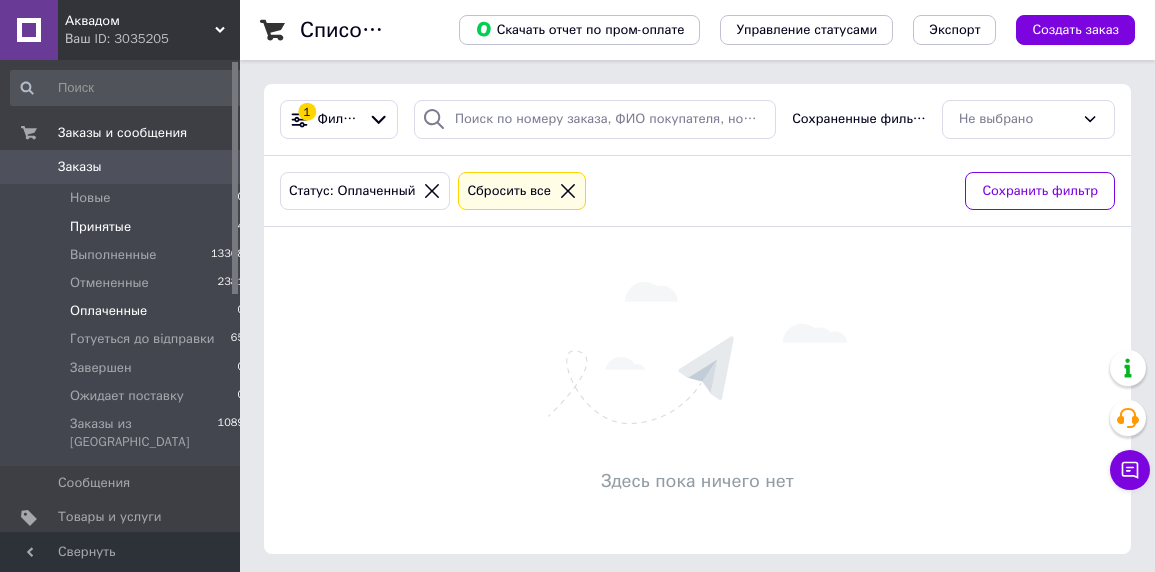 click on "Принятые" at bounding box center [100, 227] 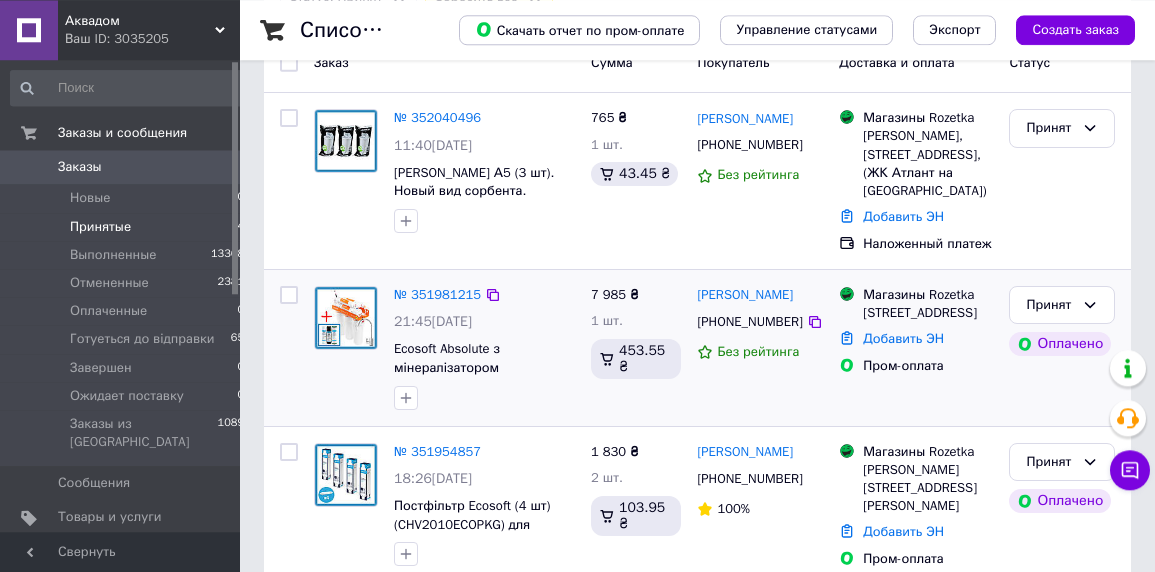 scroll, scrollTop: 243, scrollLeft: 0, axis: vertical 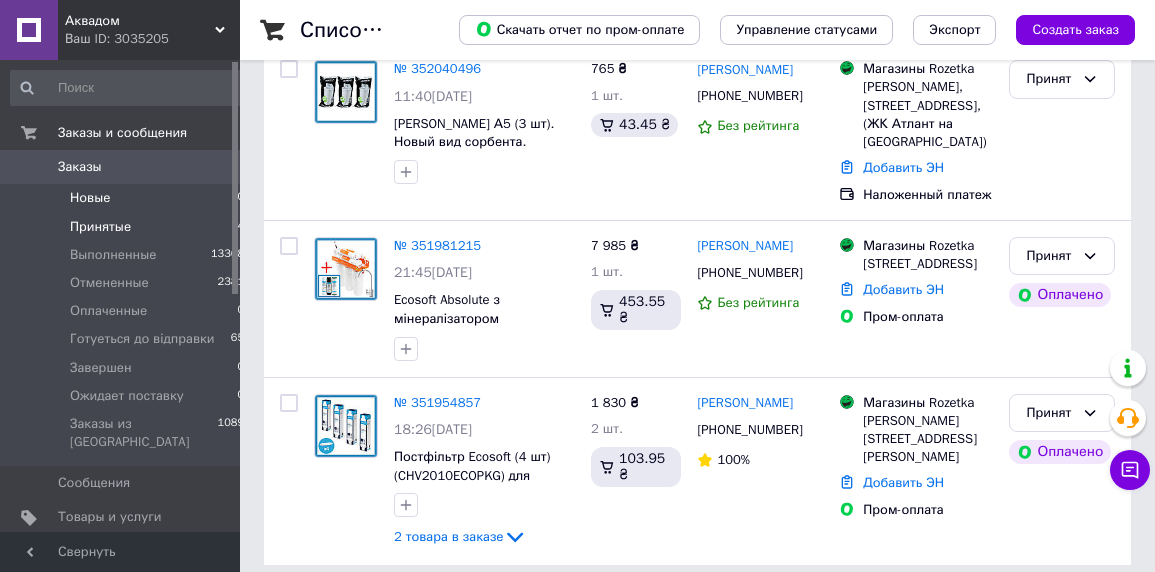 click on "Новые" at bounding box center (90, 198) 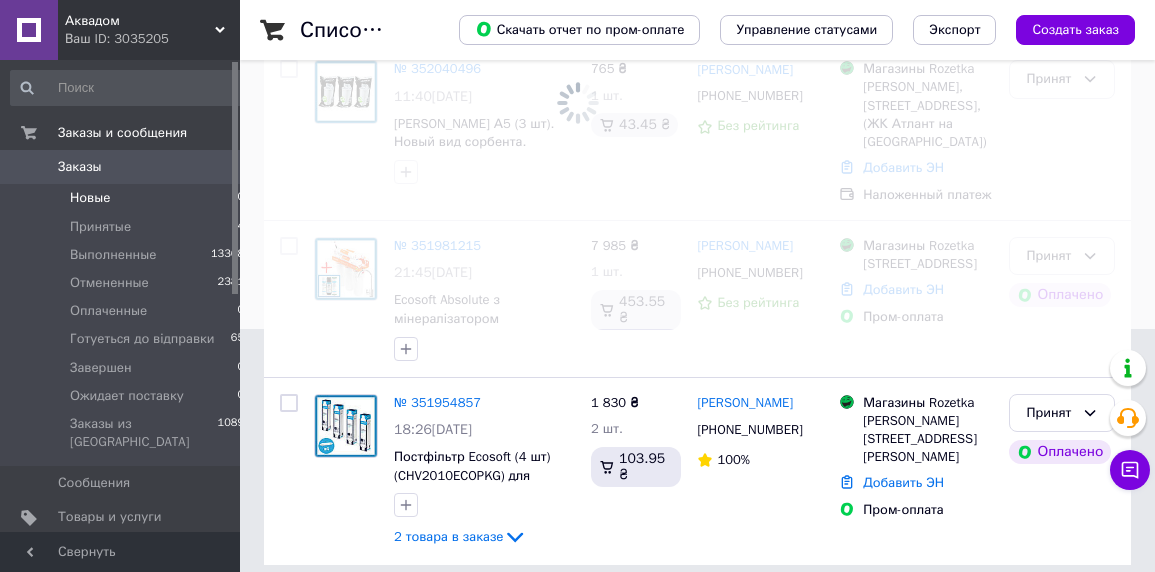 scroll, scrollTop: 0, scrollLeft: 0, axis: both 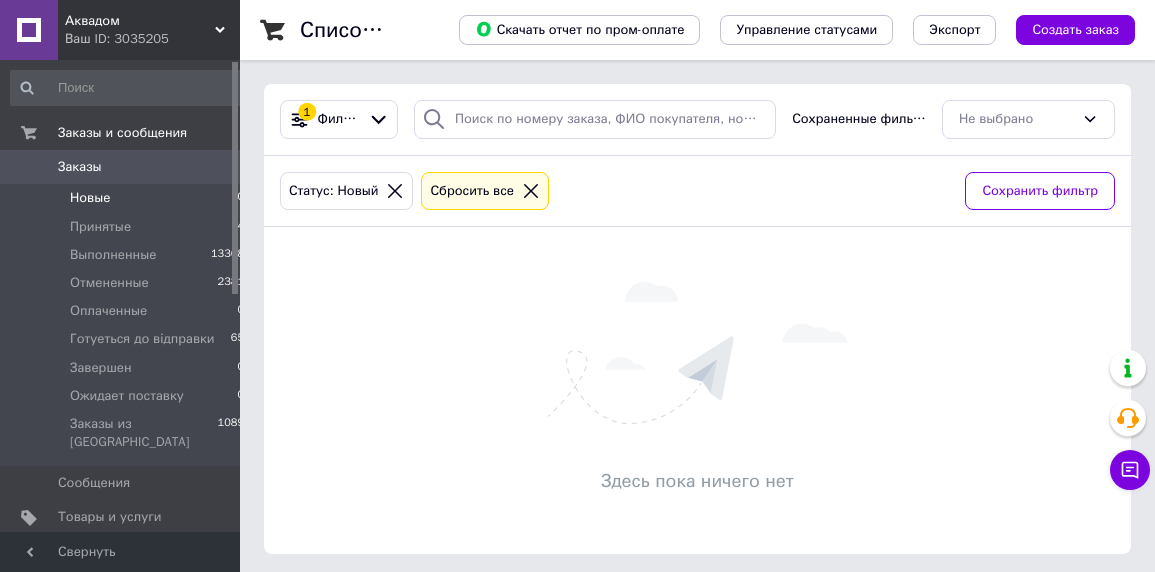 click on "Новые" at bounding box center [90, 198] 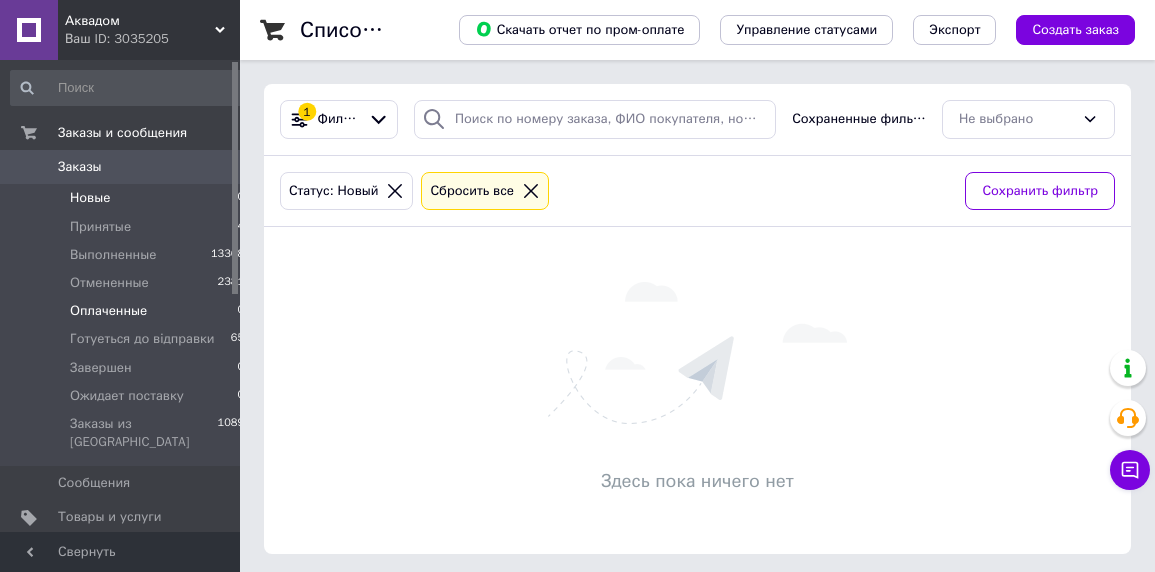 click on "Оплаченные" at bounding box center (108, 311) 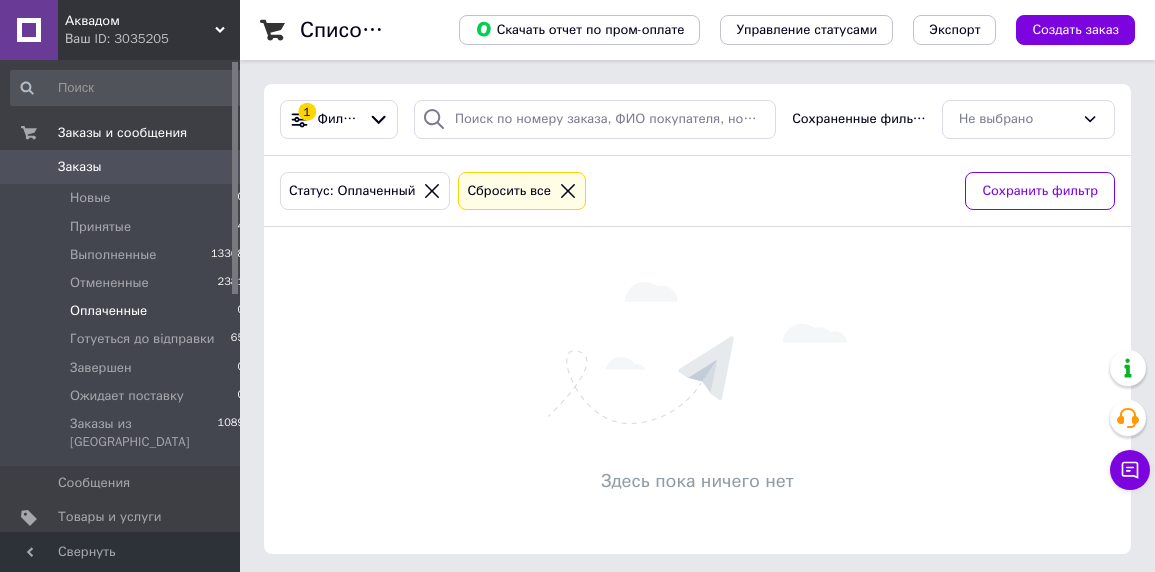 click on "Оплаченные" at bounding box center [108, 311] 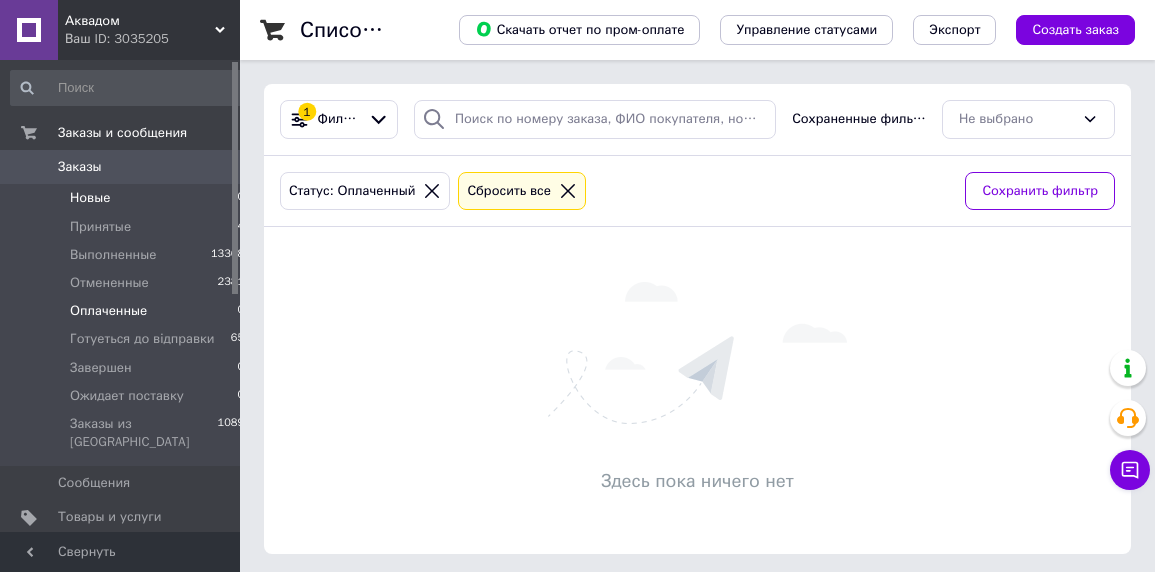 click on "Новые" at bounding box center [90, 198] 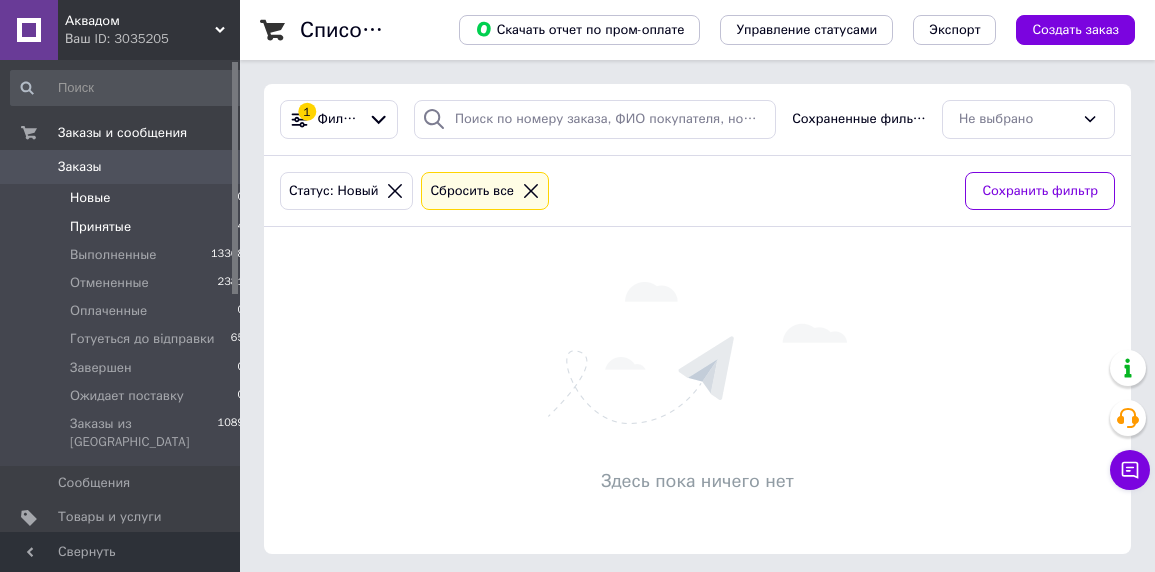 click on "Принятые" at bounding box center [100, 227] 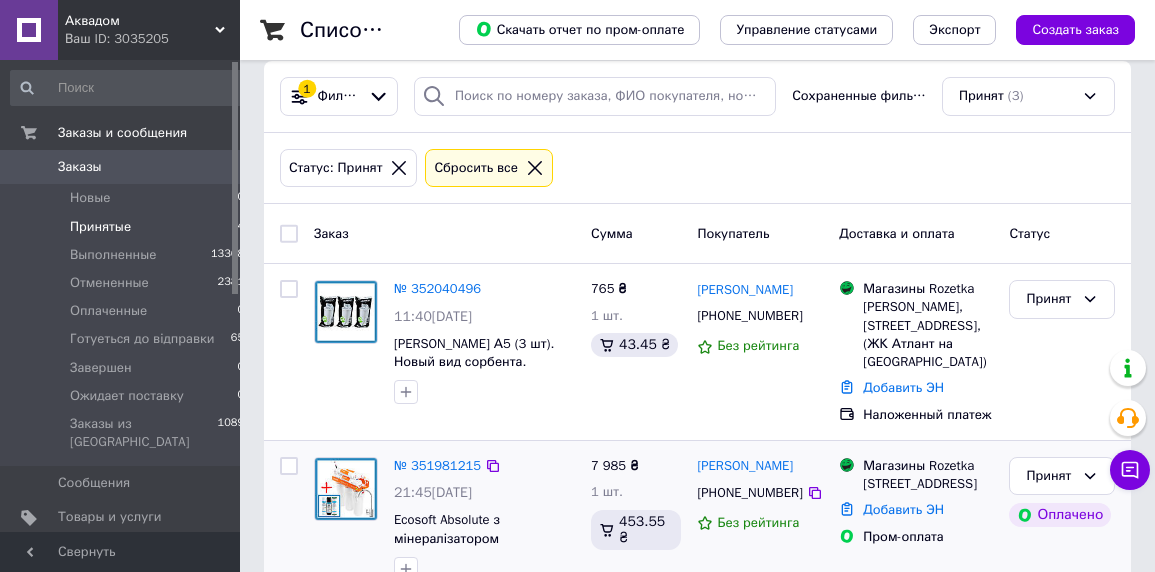 scroll, scrollTop: 0, scrollLeft: 0, axis: both 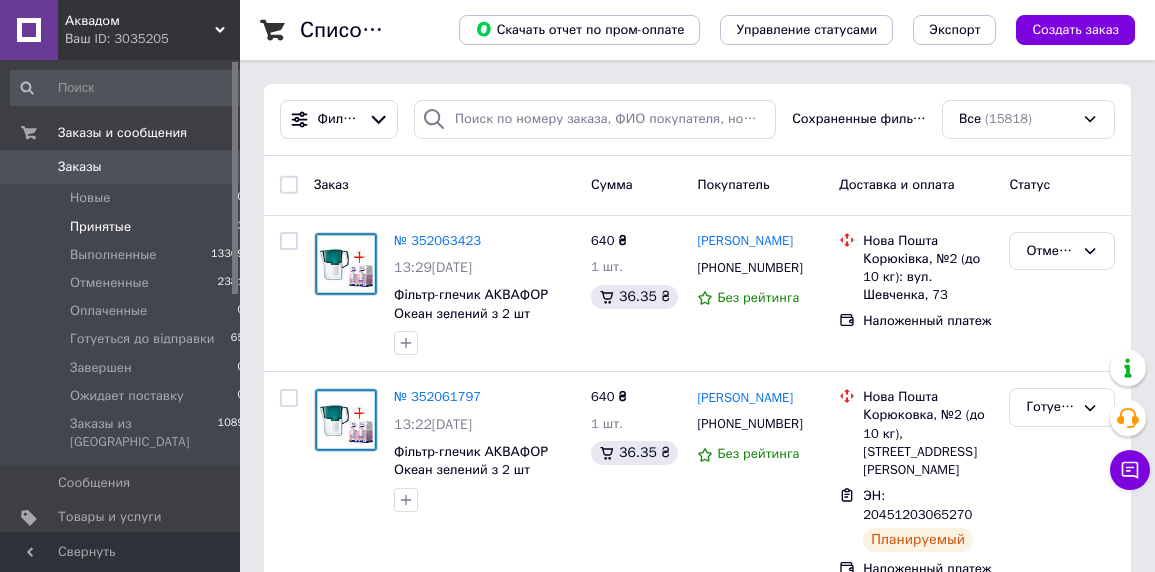 click on "Принятые" at bounding box center (100, 227) 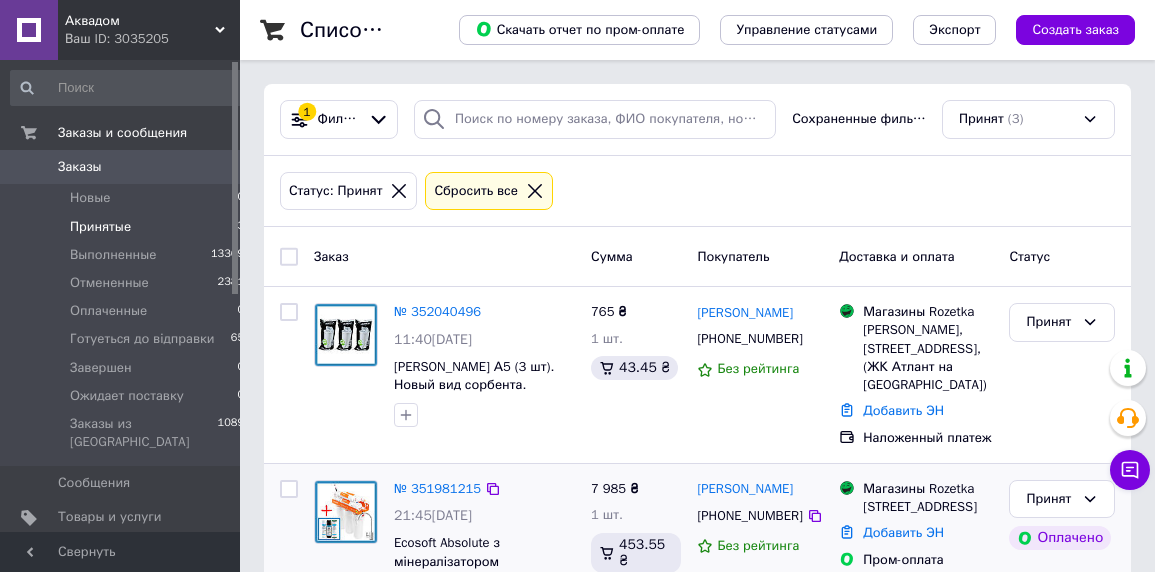 scroll, scrollTop: 243, scrollLeft: 0, axis: vertical 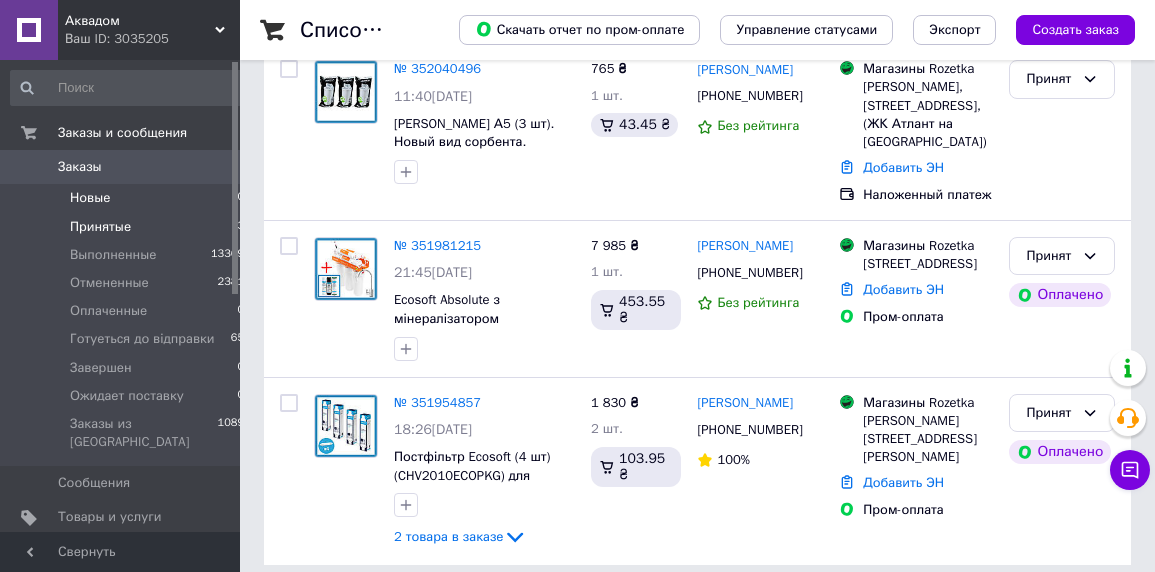 click on "Новые" at bounding box center (90, 198) 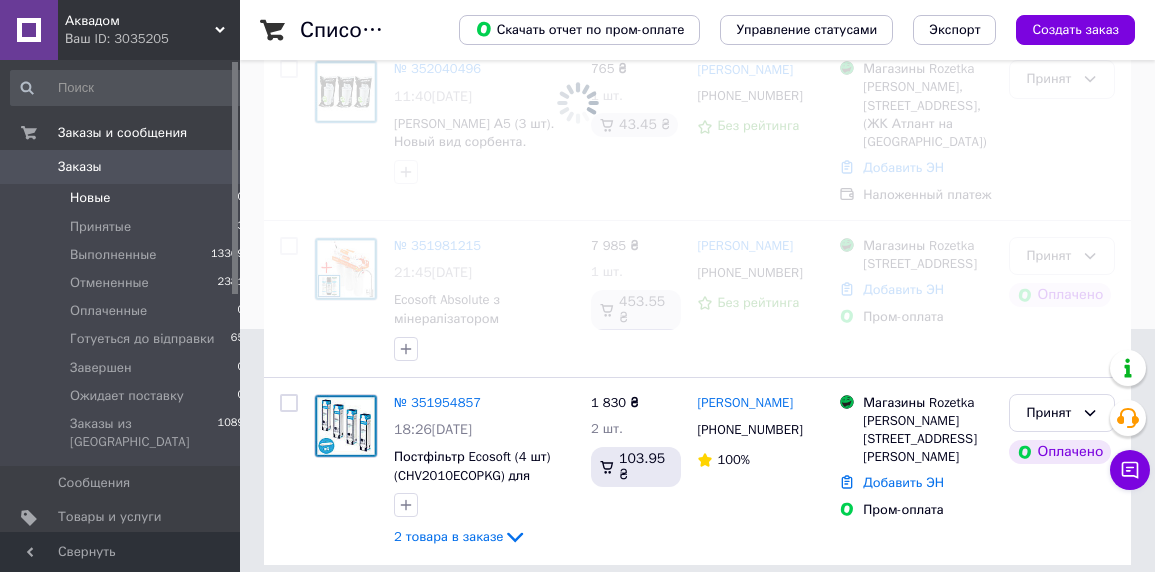 scroll, scrollTop: 0, scrollLeft: 0, axis: both 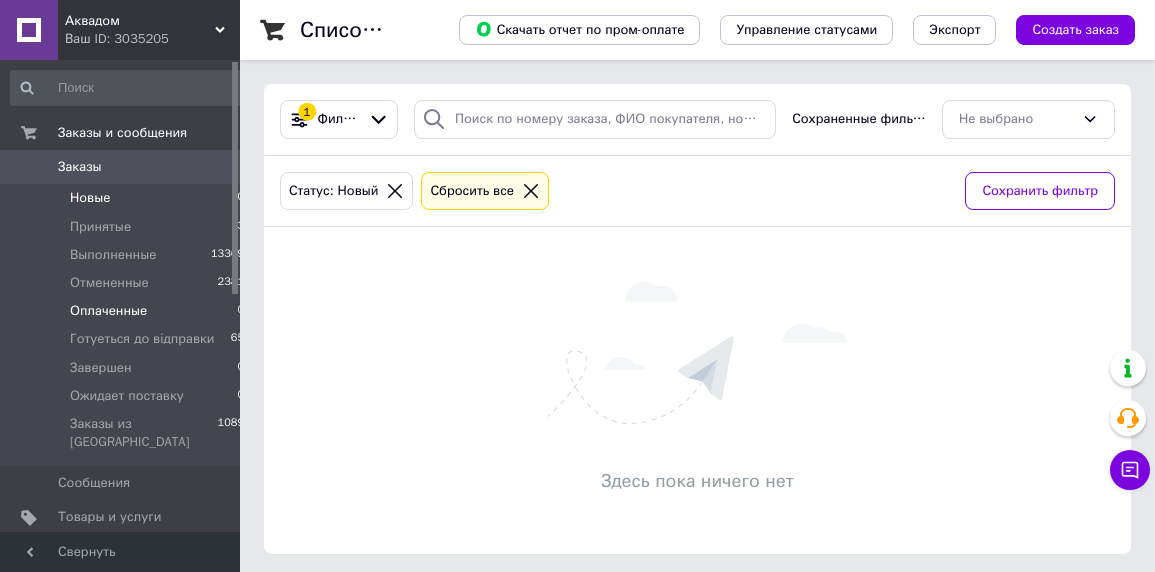 click on "Оплаченные" at bounding box center (108, 311) 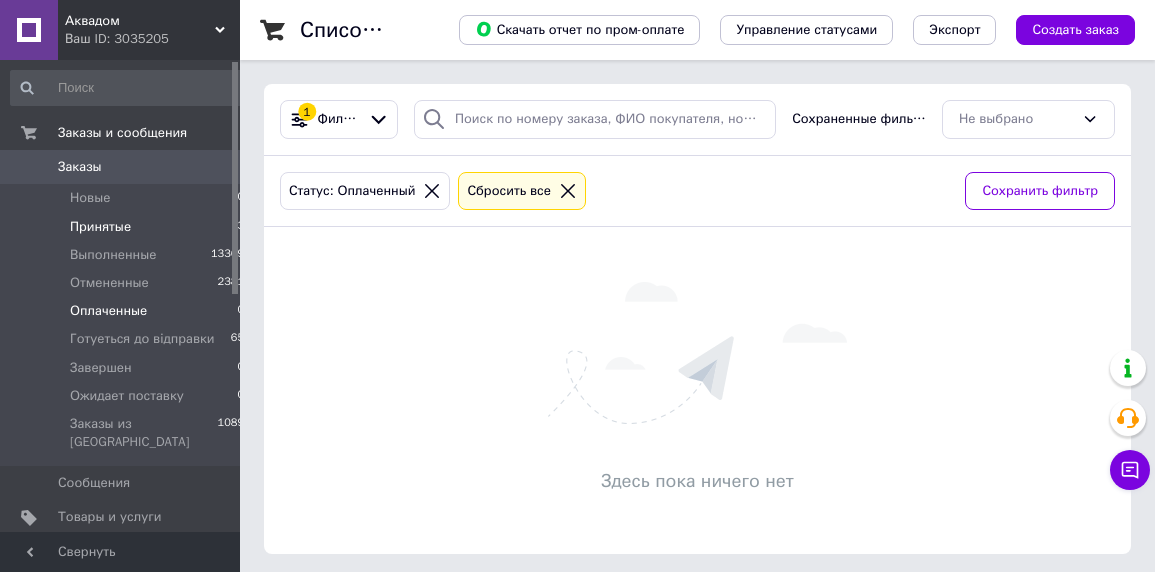 click on "Принятые" at bounding box center (100, 227) 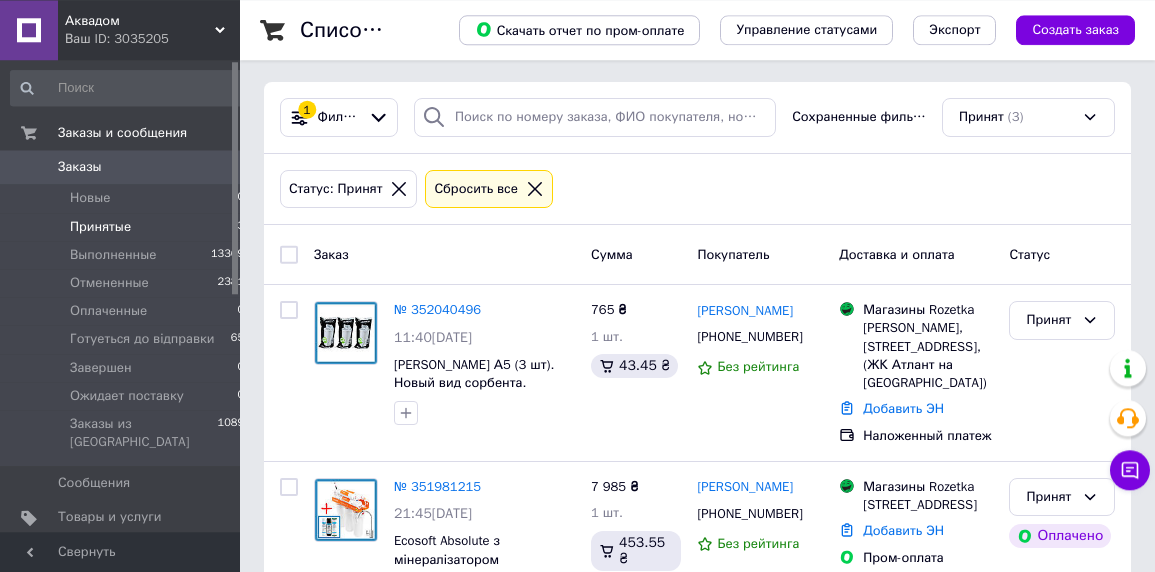 scroll, scrollTop: 0, scrollLeft: 0, axis: both 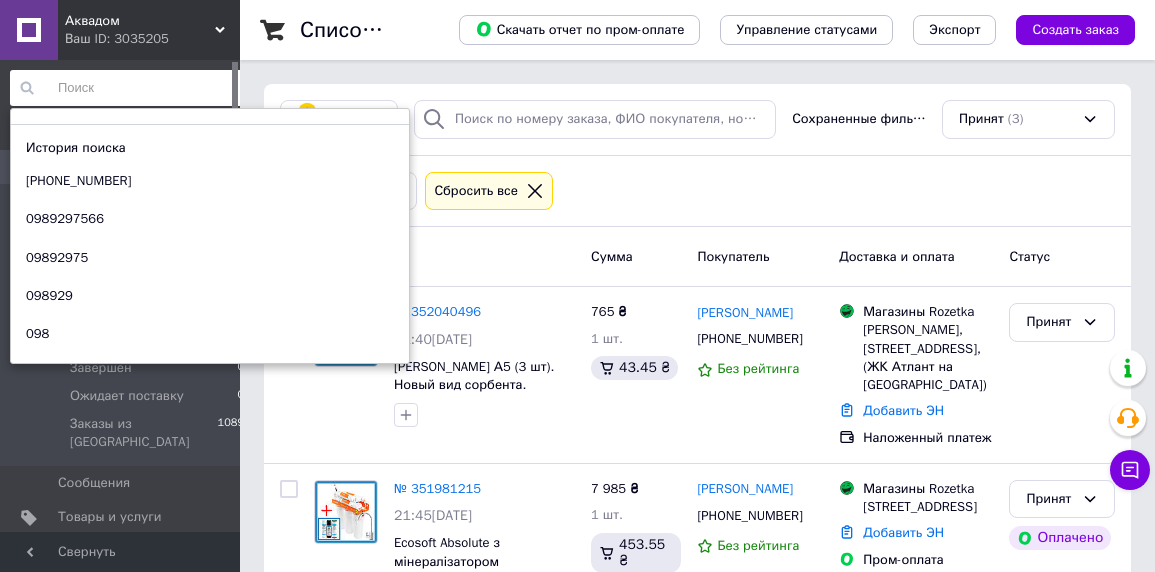 click at bounding box center [128, 88] 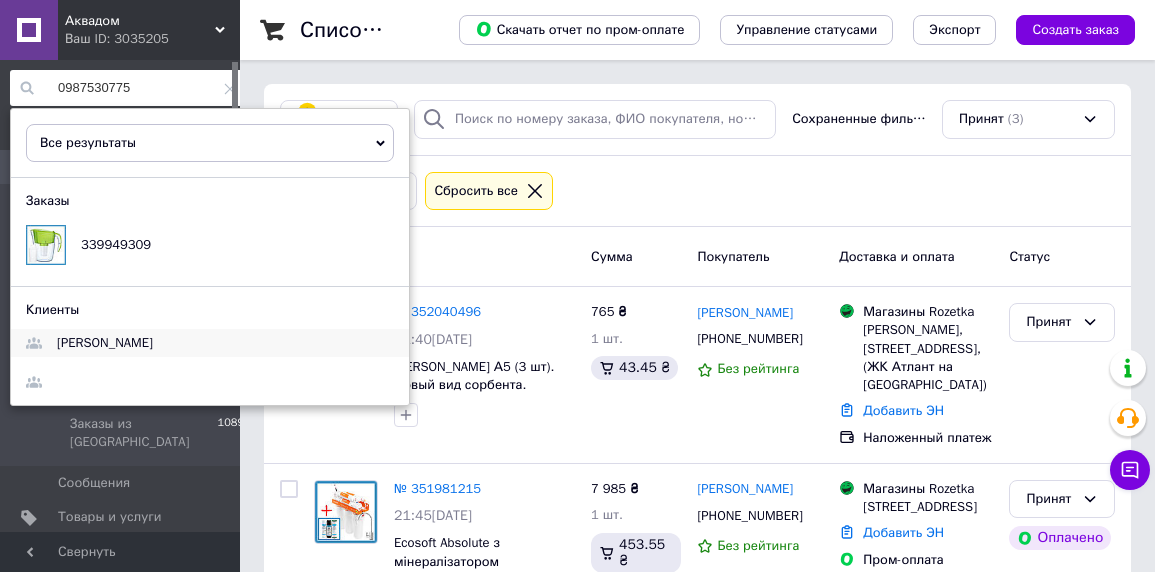 type on "0987530775" 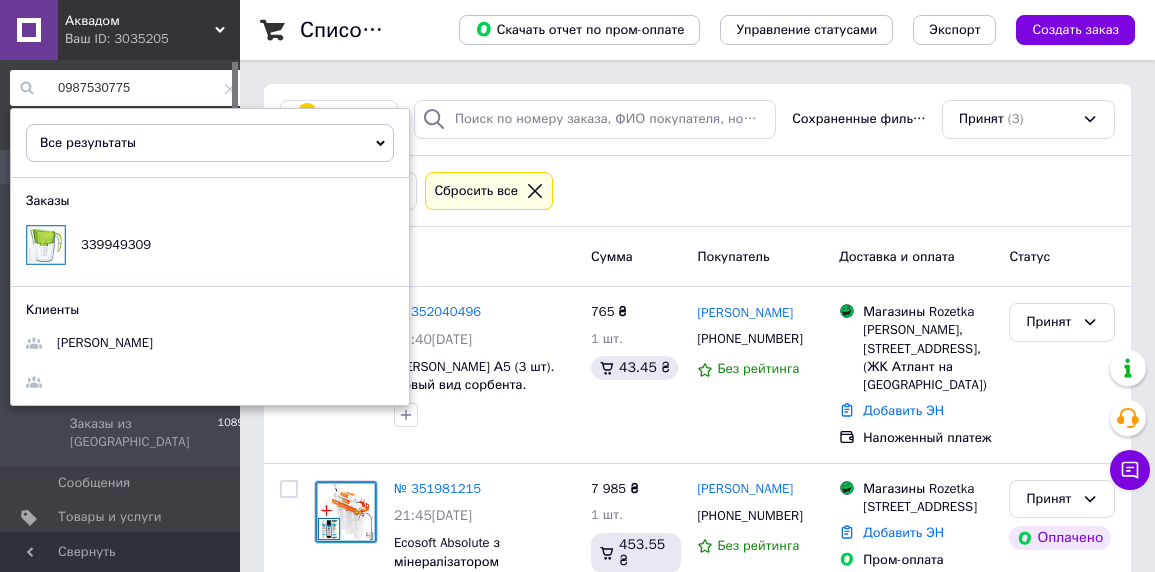 click on "Статус: Принят Сбросить все" at bounding box center (697, 191) 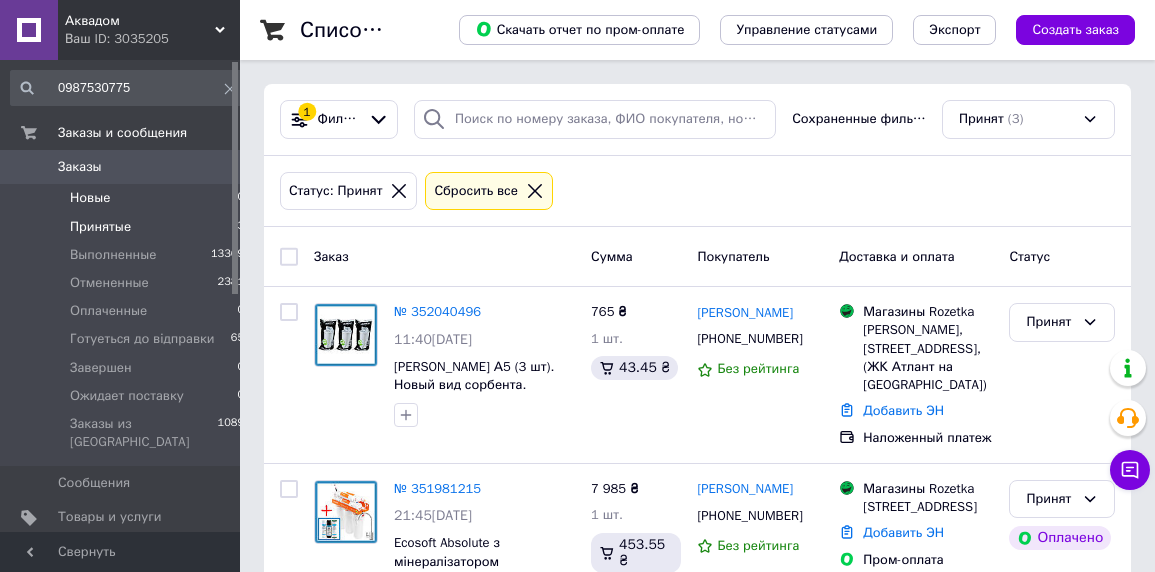 click on "Новые" at bounding box center (90, 198) 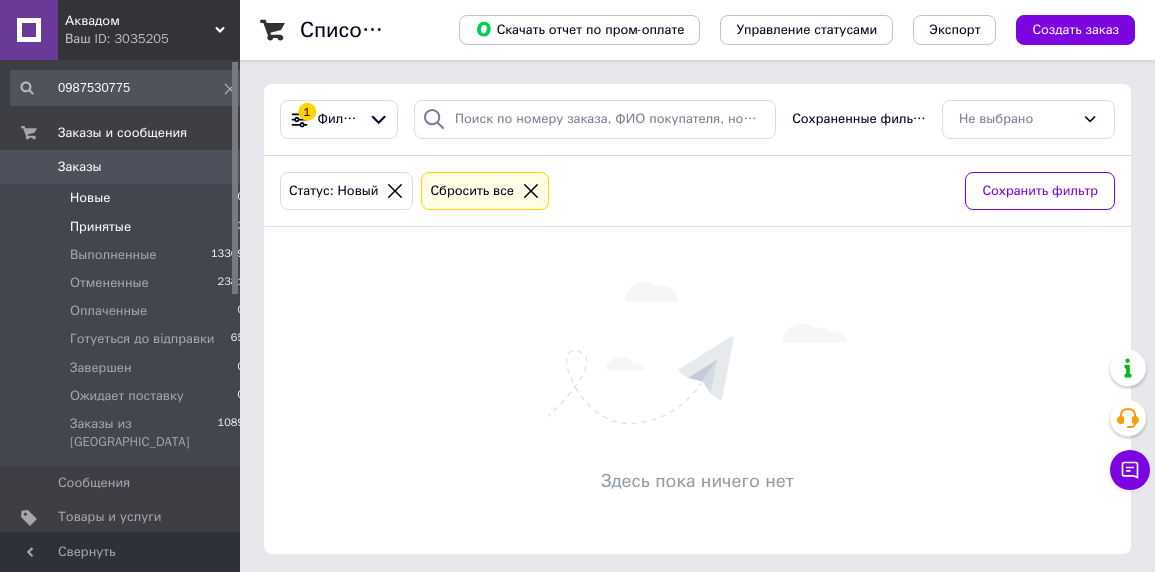 click on "Принятые" at bounding box center (100, 227) 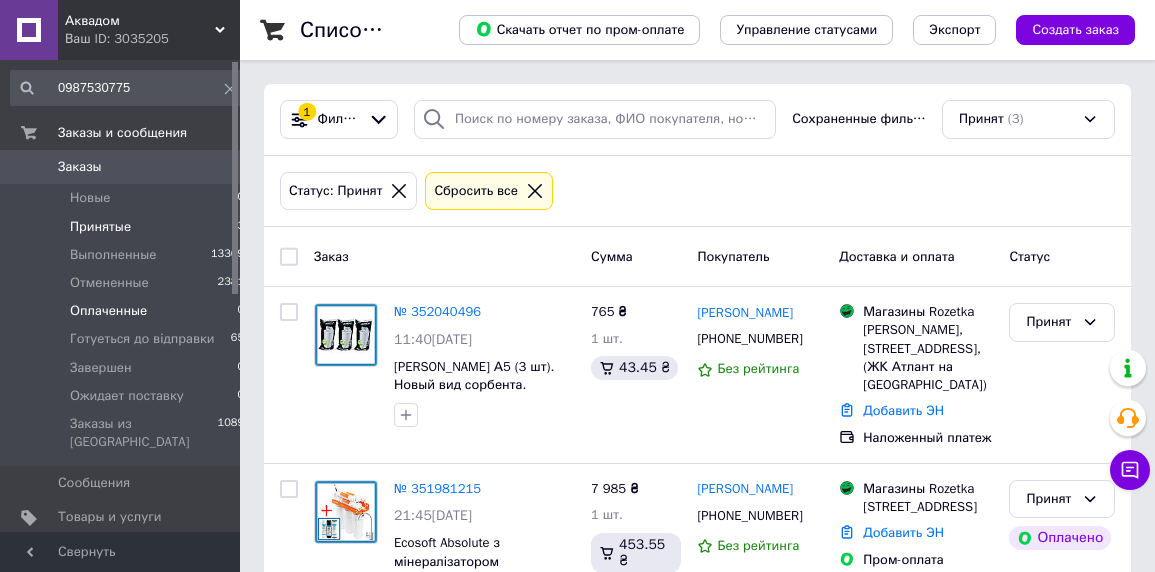 click on "Оплаченные" at bounding box center (108, 311) 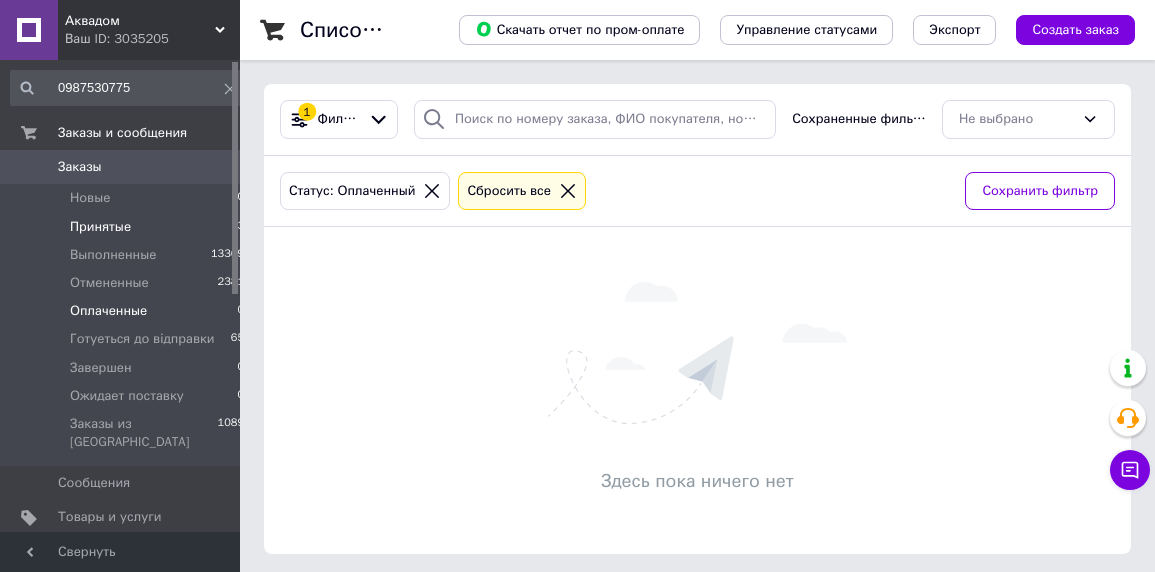 click on "Принятые" at bounding box center (100, 227) 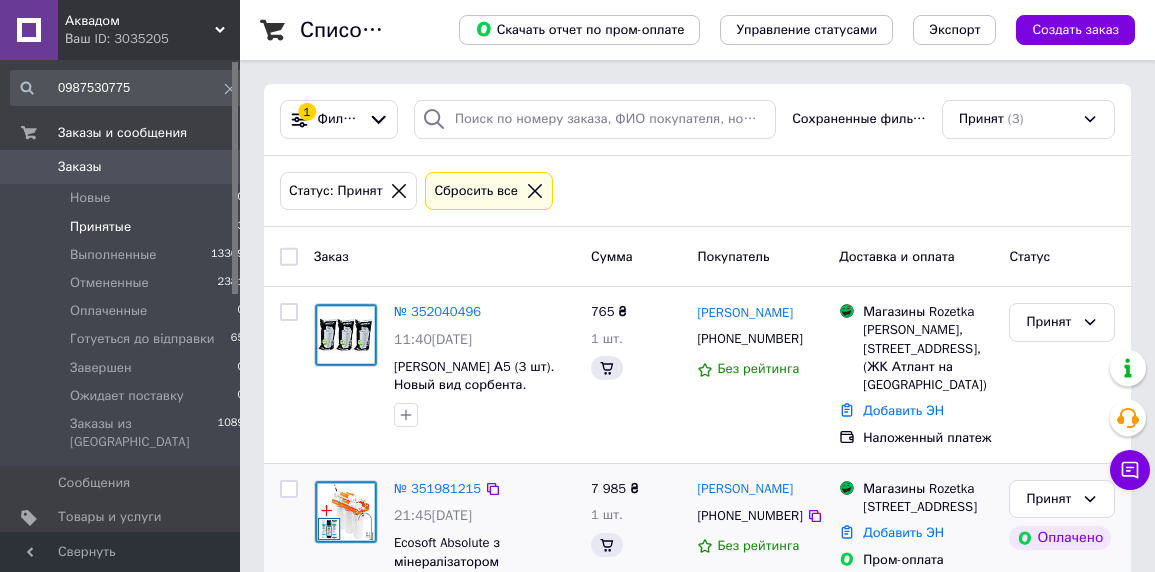 scroll, scrollTop: 243, scrollLeft: 0, axis: vertical 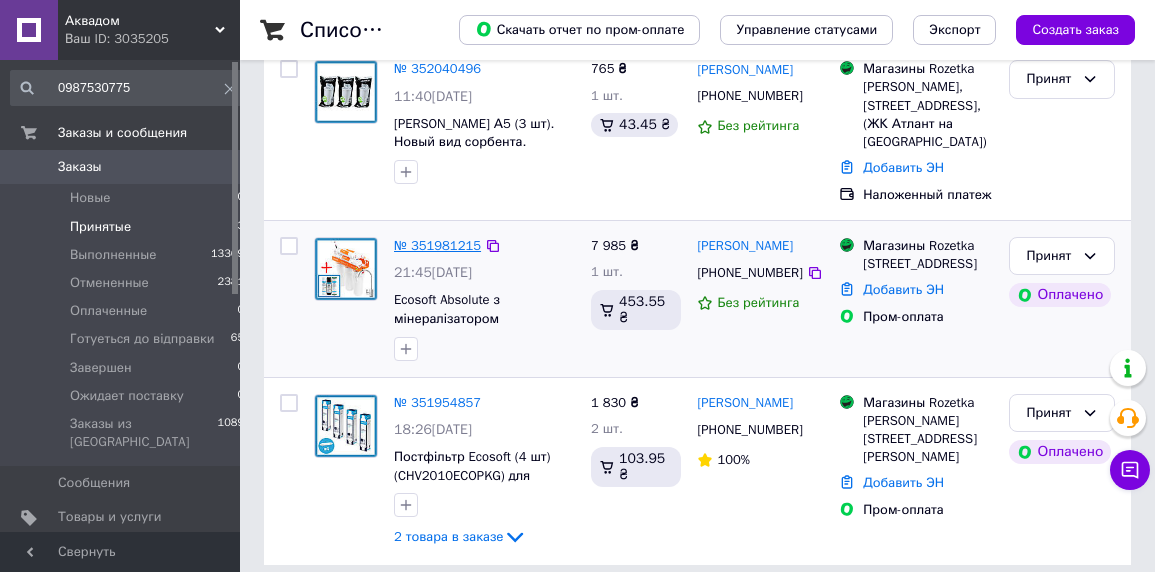 click on "№ 351981215" at bounding box center (437, 245) 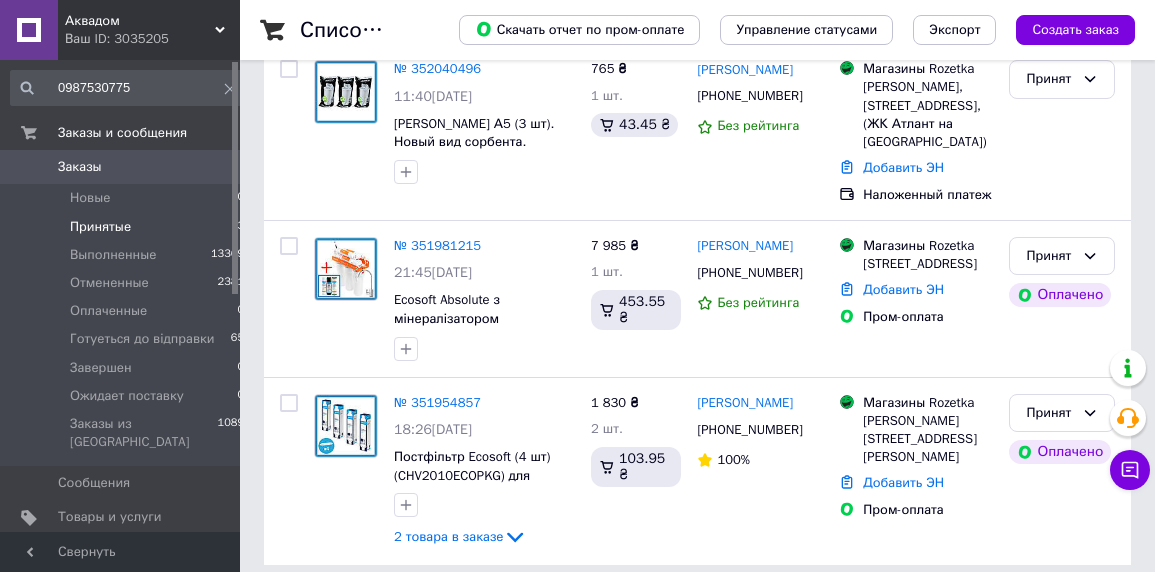 scroll, scrollTop: 0, scrollLeft: 0, axis: both 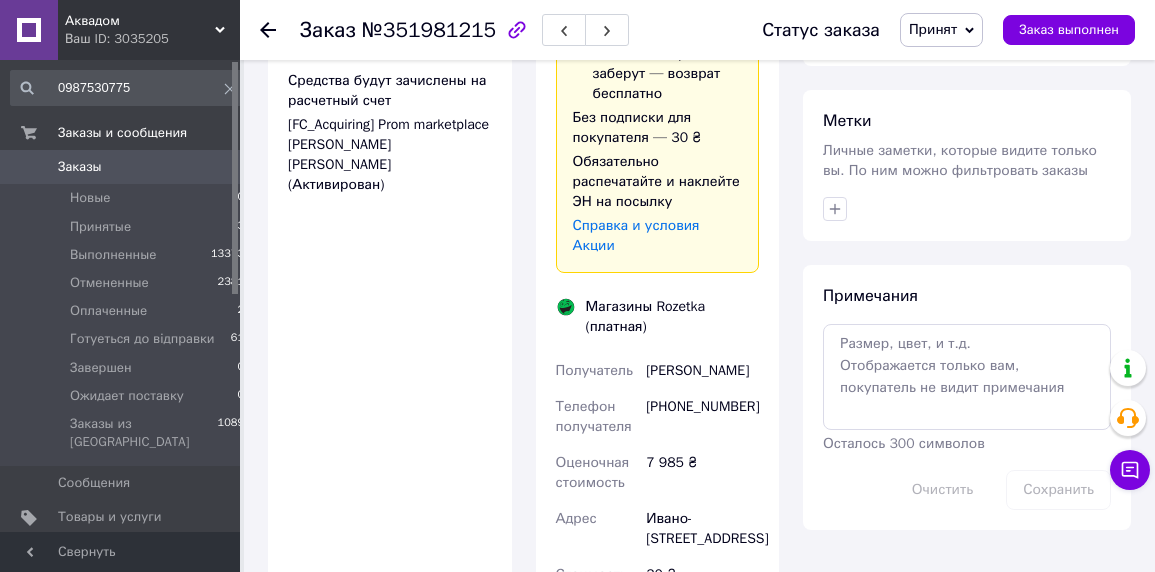drag, startPoint x: 645, startPoint y: 334, endPoint x: 757, endPoint y: 333, distance: 112.00446 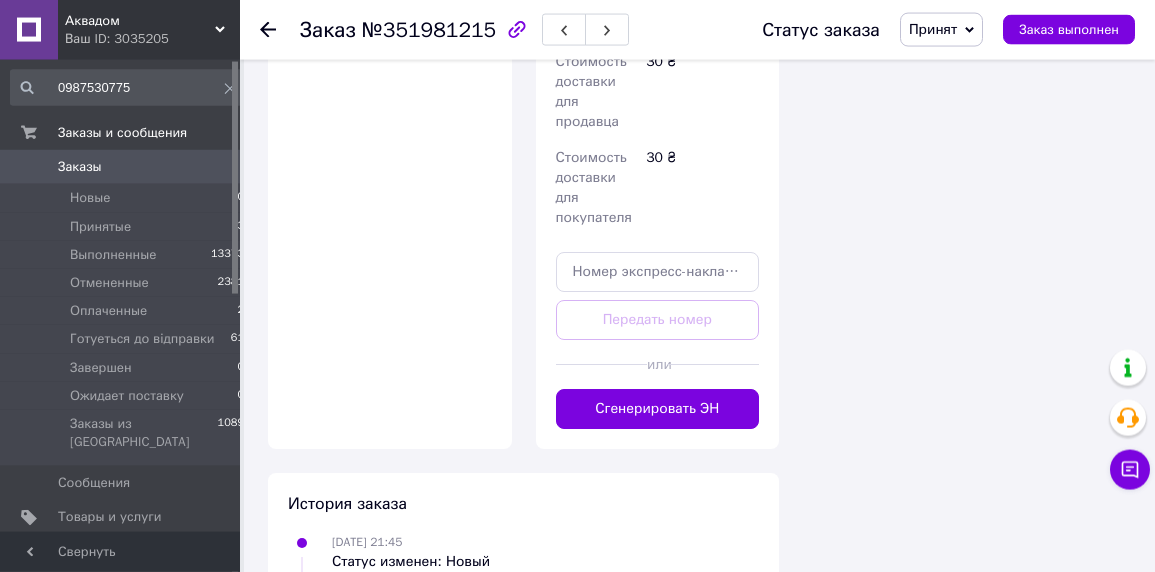 scroll, scrollTop: 2090, scrollLeft: 0, axis: vertical 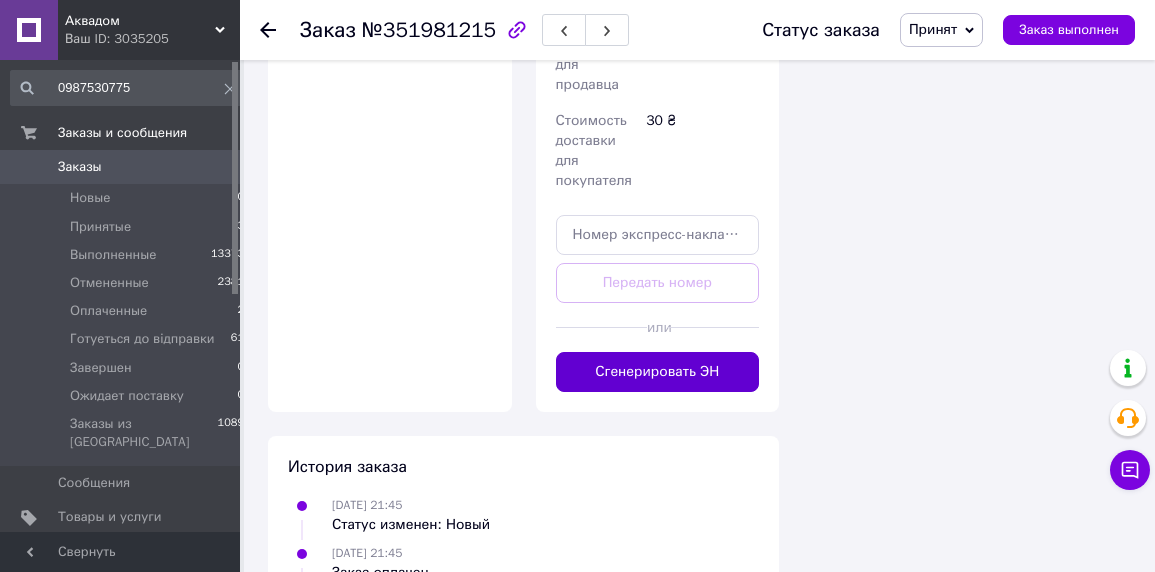 click on "Сгенерировать ЭН" at bounding box center [658, 372] 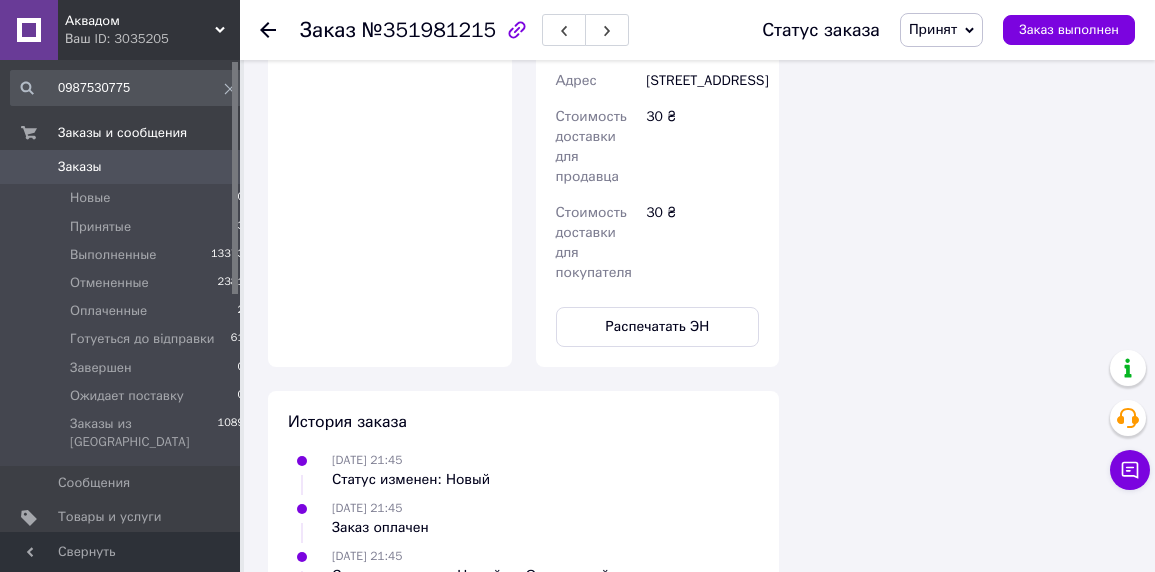 scroll, scrollTop: 1540, scrollLeft: 0, axis: vertical 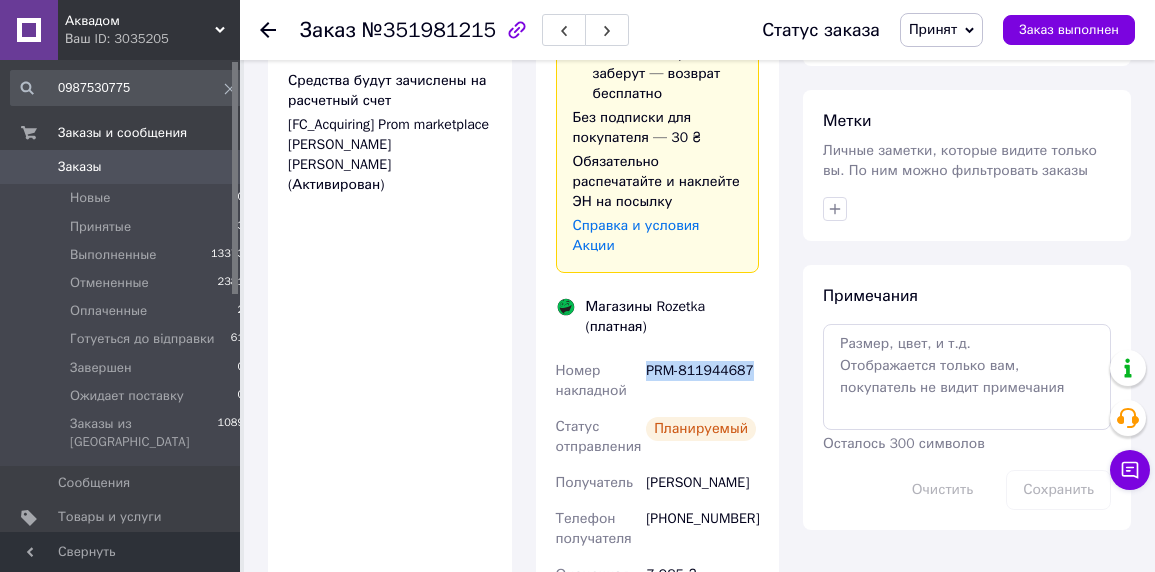 drag, startPoint x: 644, startPoint y: 332, endPoint x: 755, endPoint y: 330, distance: 111.01801 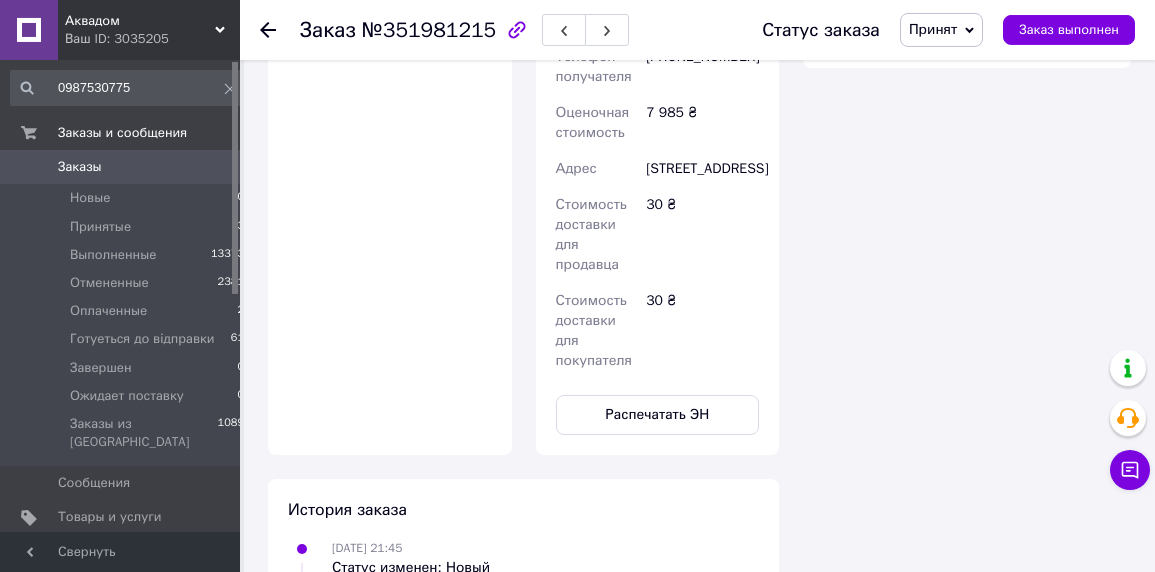 scroll, scrollTop: 2090, scrollLeft: 0, axis: vertical 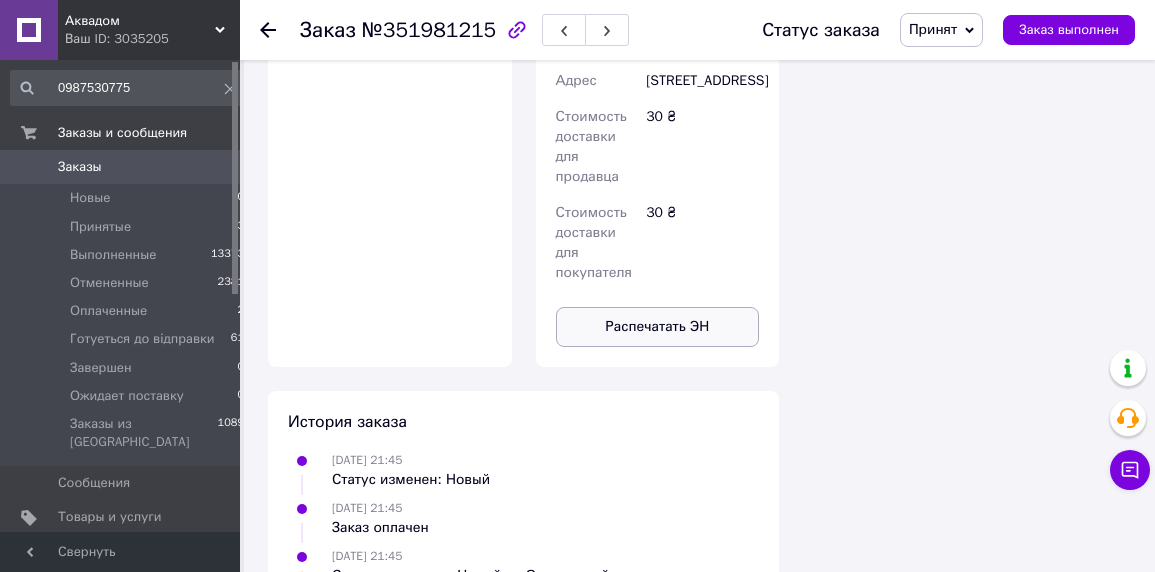 click on "Распечатать ЭН" at bounding box center [658, 327] 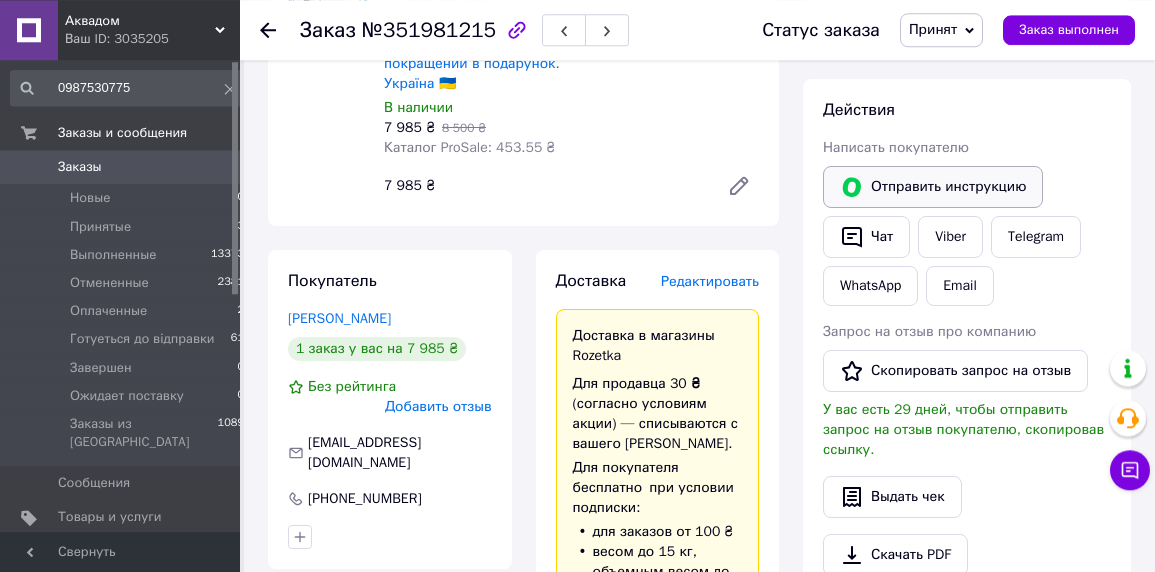 scroll, scrollTop: 880, scrollLeft: 0, axis: vertical 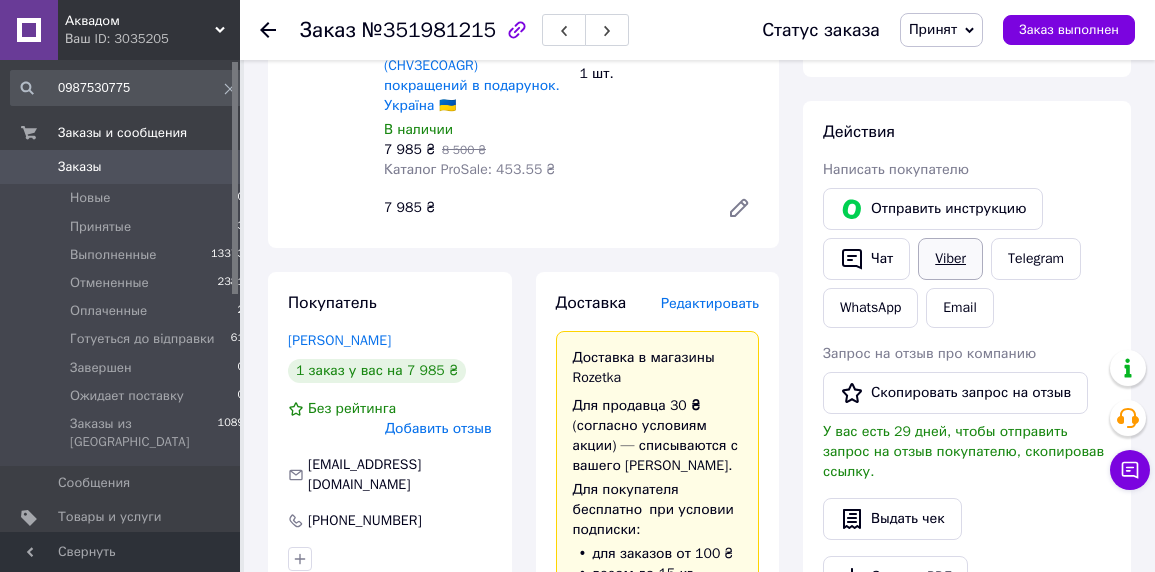 click on "Viber" at bounding box center [950, 259] 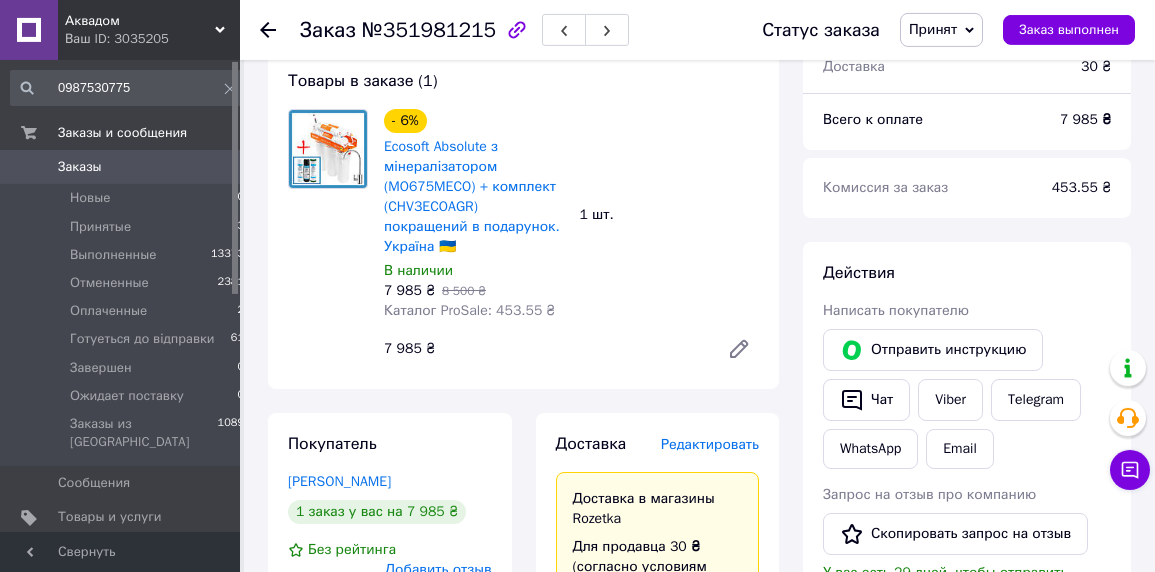 scroll, scrollTop: 660, scrollLeft: 0, axis: vertical 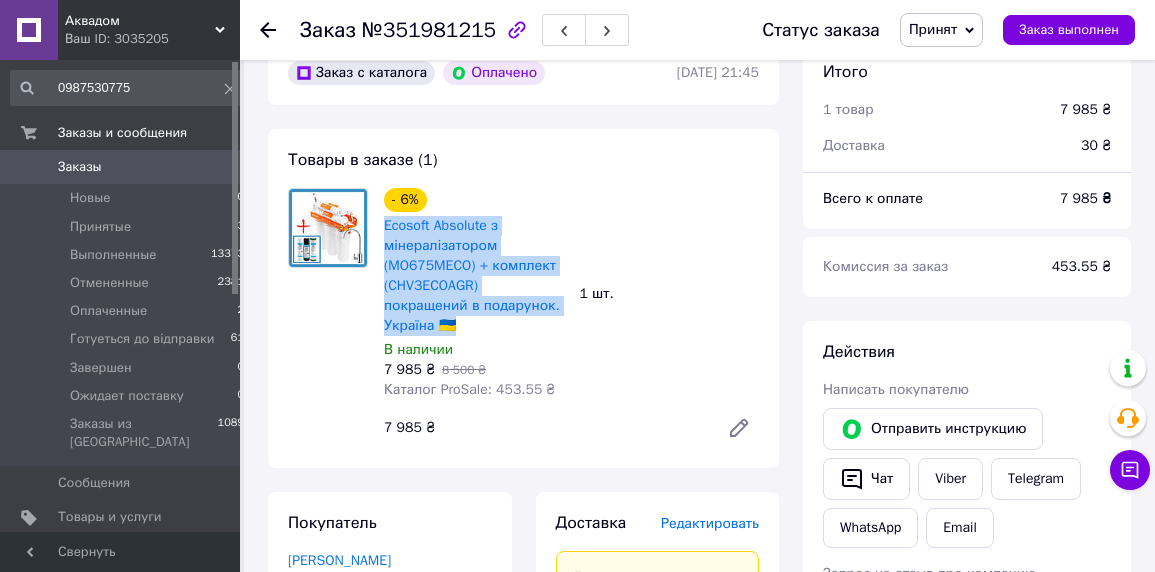 drag, startPoint x: 377, startPoint y: 206, endPoint x: 560, endPoint y: 308, distance: 209.50656 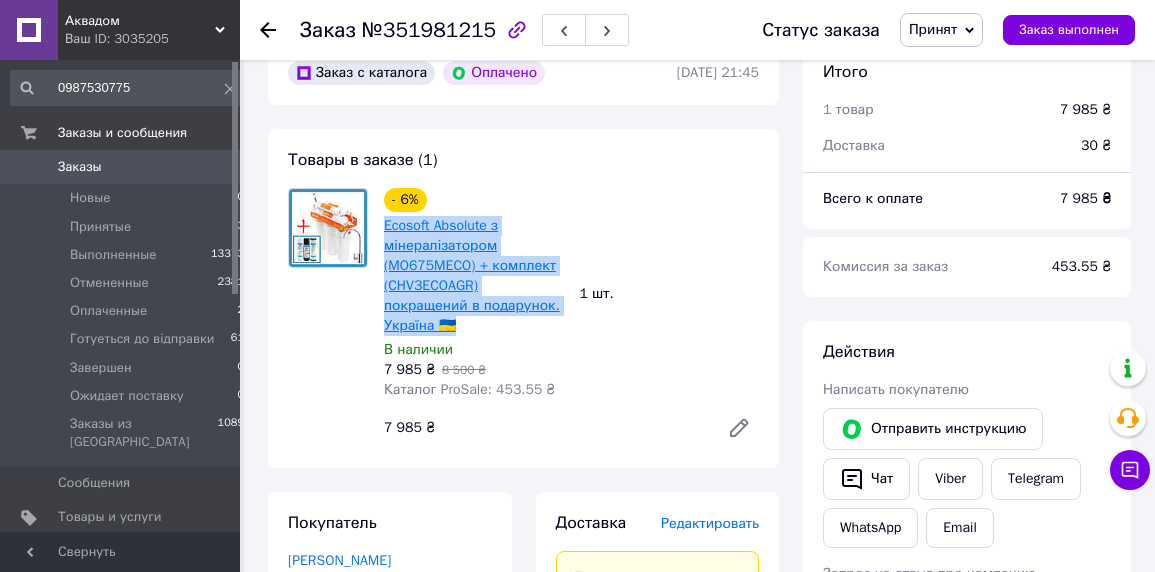 copy on "Ecosoft Absolute з мінералізатором (MO675MECO) + комплект (CHV3ECOAGR) покращений в подарунок. Україна 🇺🇦" 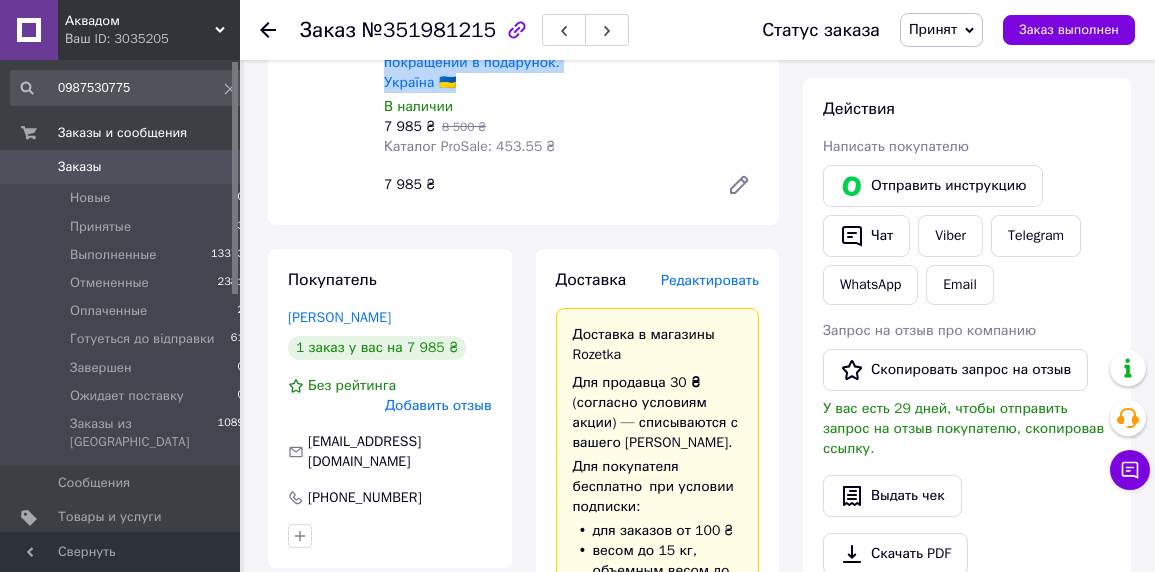scroll, scrollTop: 880, scrollLeft: 0, axis: vertical 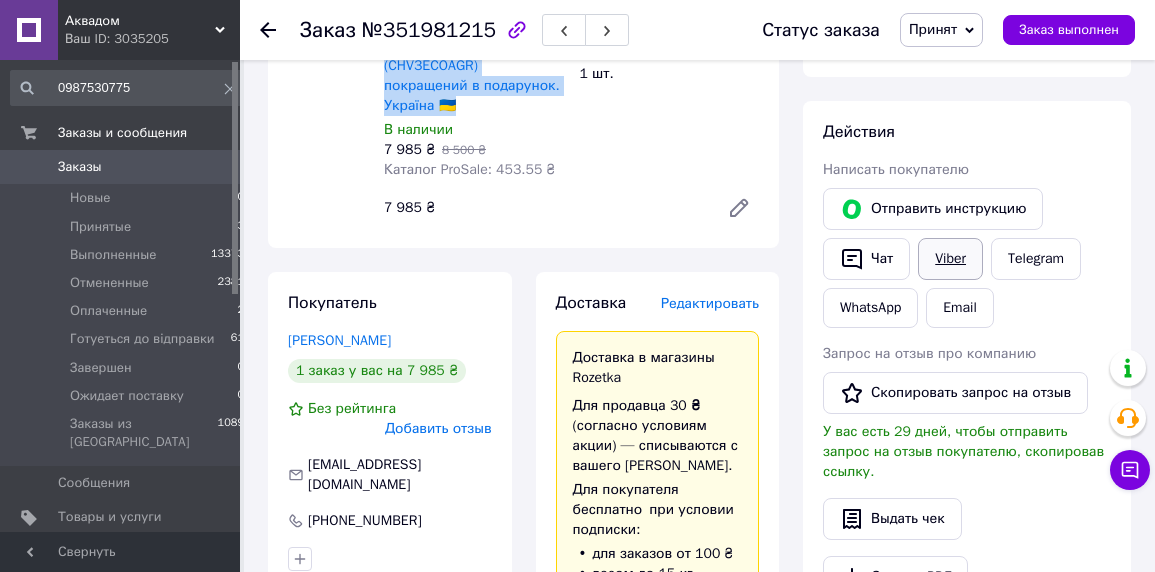 click on "Viber" at bounding box center (950, 259) 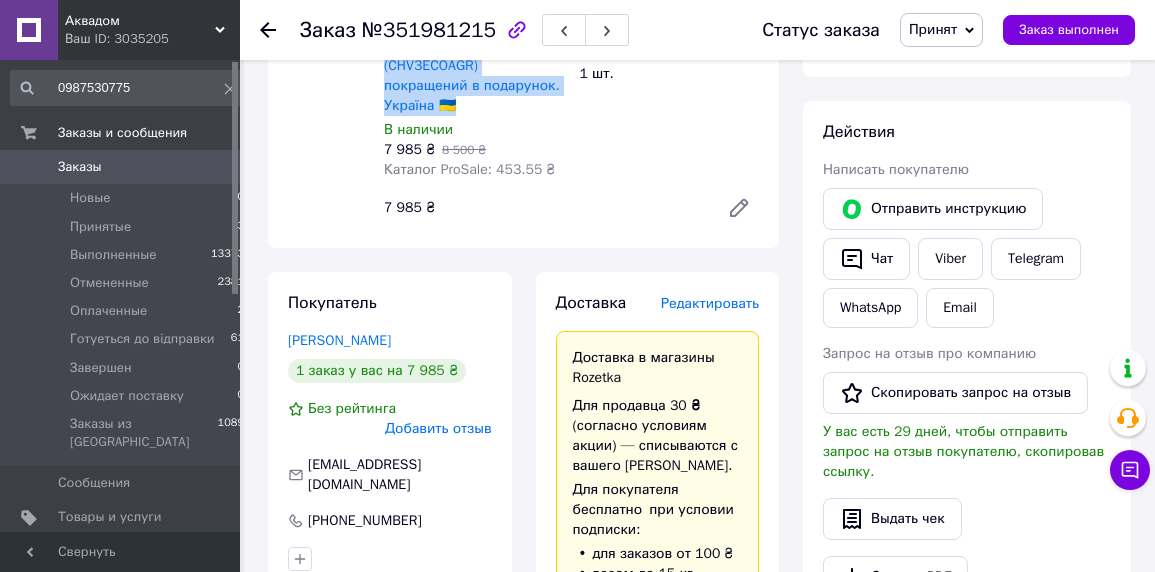 click on "Принят" at bounding box center [933, 29] 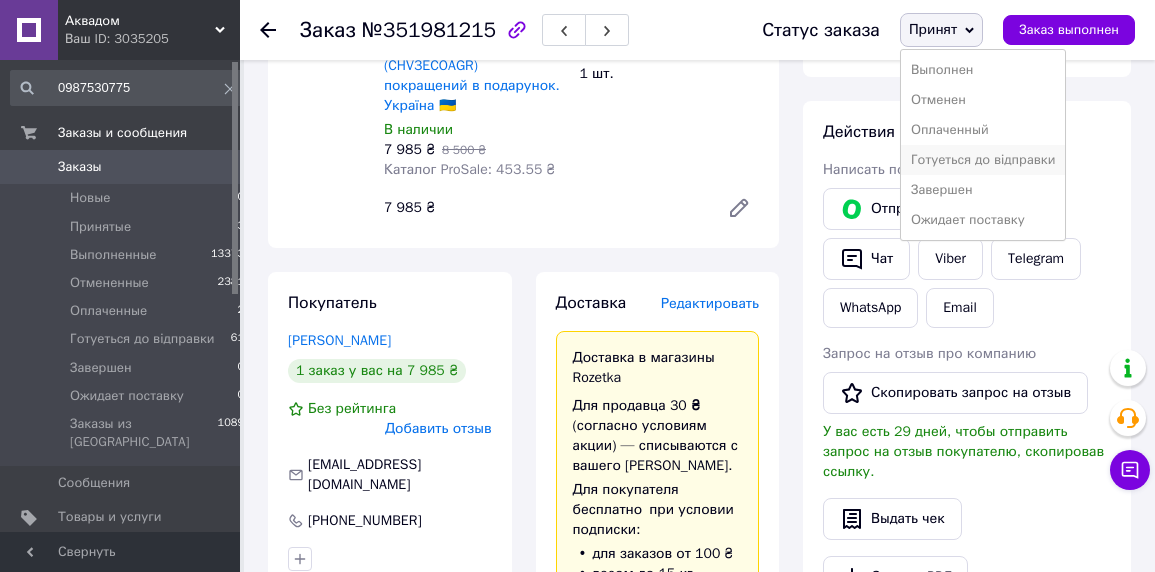 click on "Готуеться до відправки" at bounding box center (983, 160) 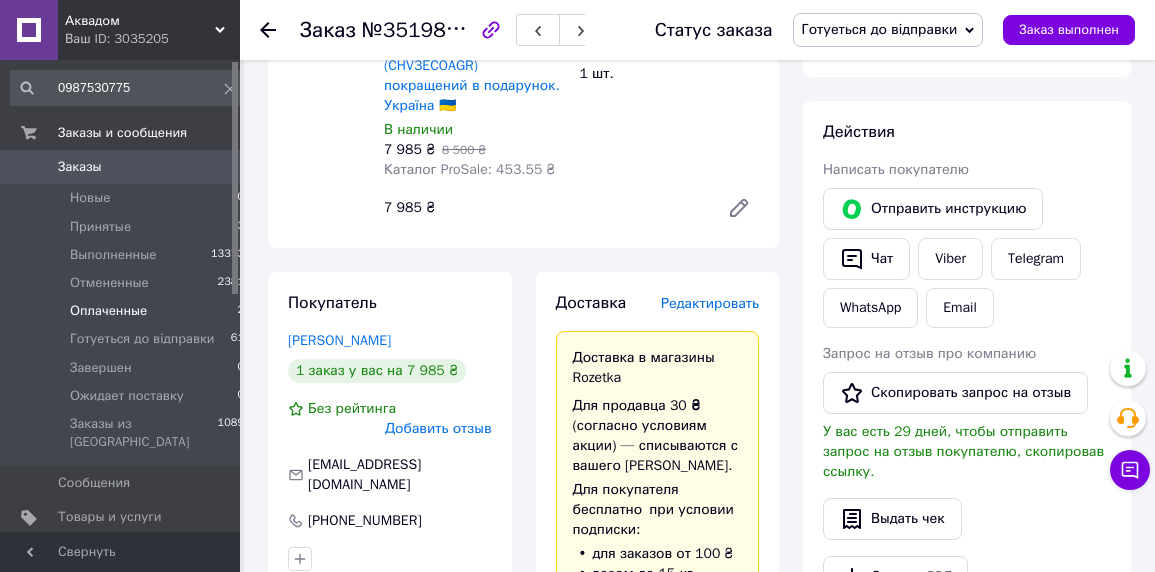 click on "Оплаченные" at bounding box center (108, 311) 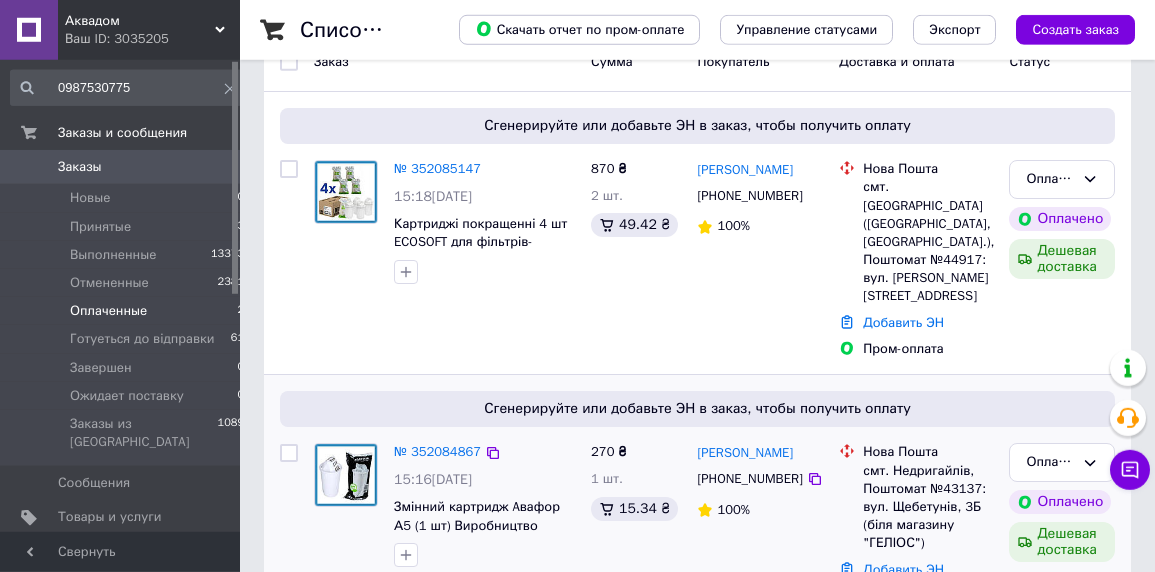scroll, scrollTop: 220, scrollLeft: 0, axis: vertical 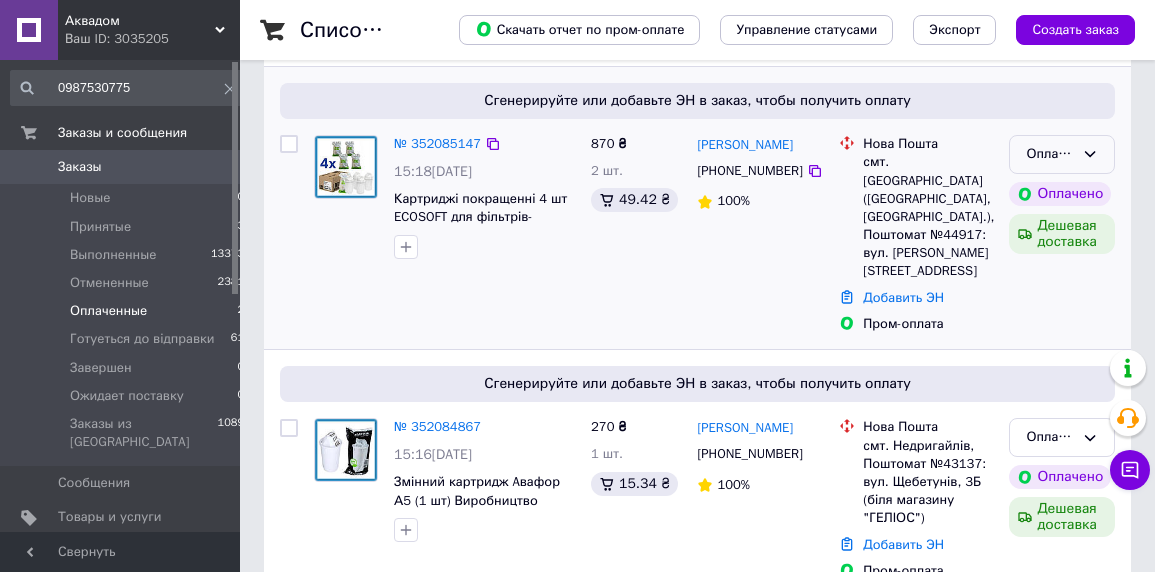 click on "Оплаченный" at bounding box center (1050, 154) 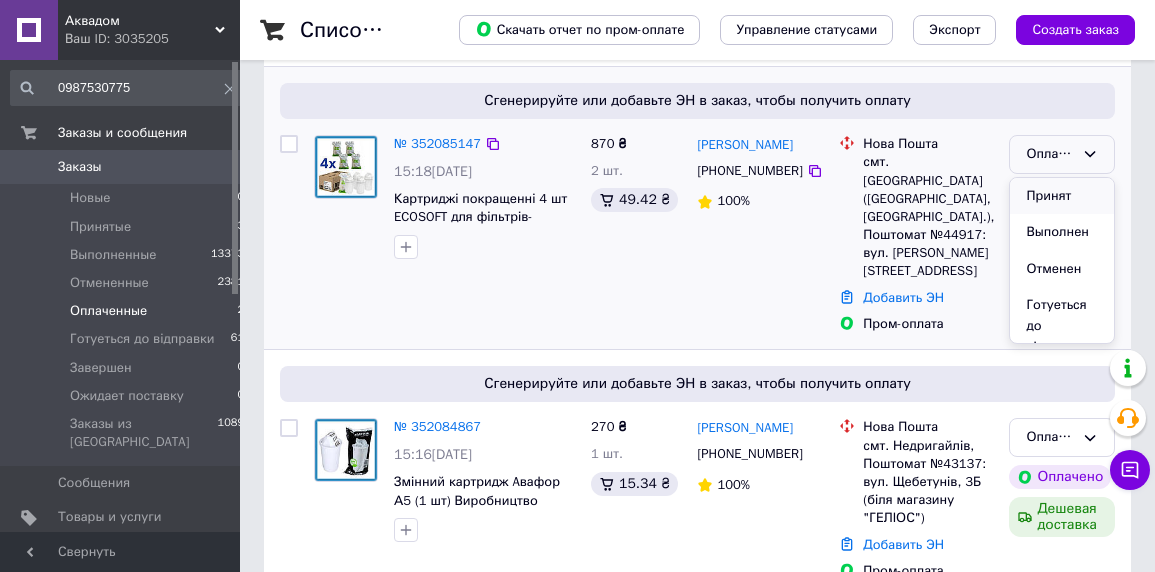 click on "Принят" at bounding box center [1062, 196] 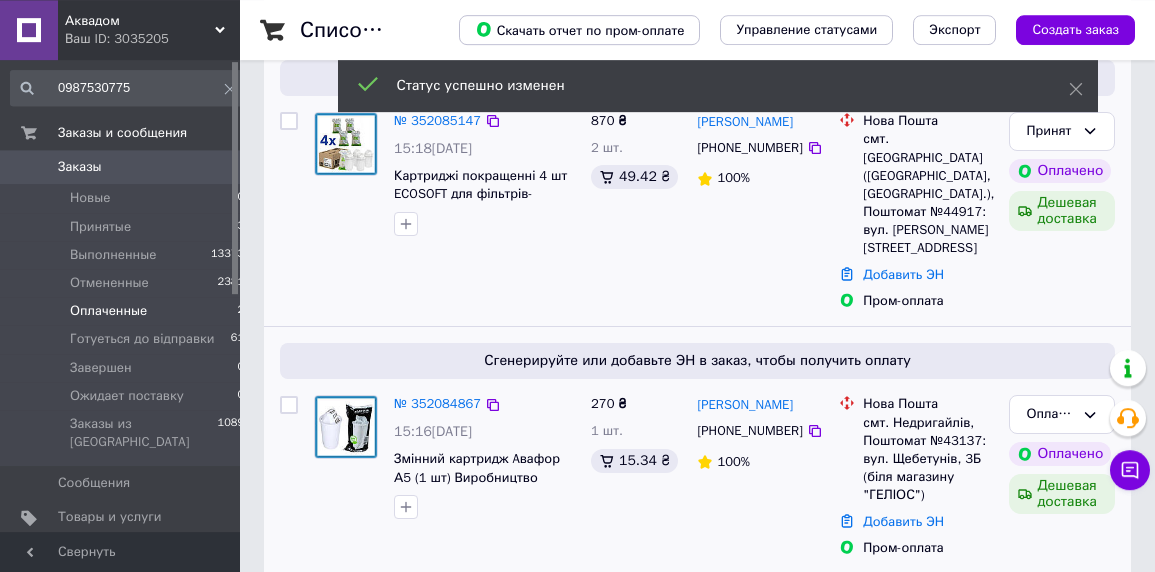 scroll, scrollTop: 249, scrollLeft: 0, axis: vertical 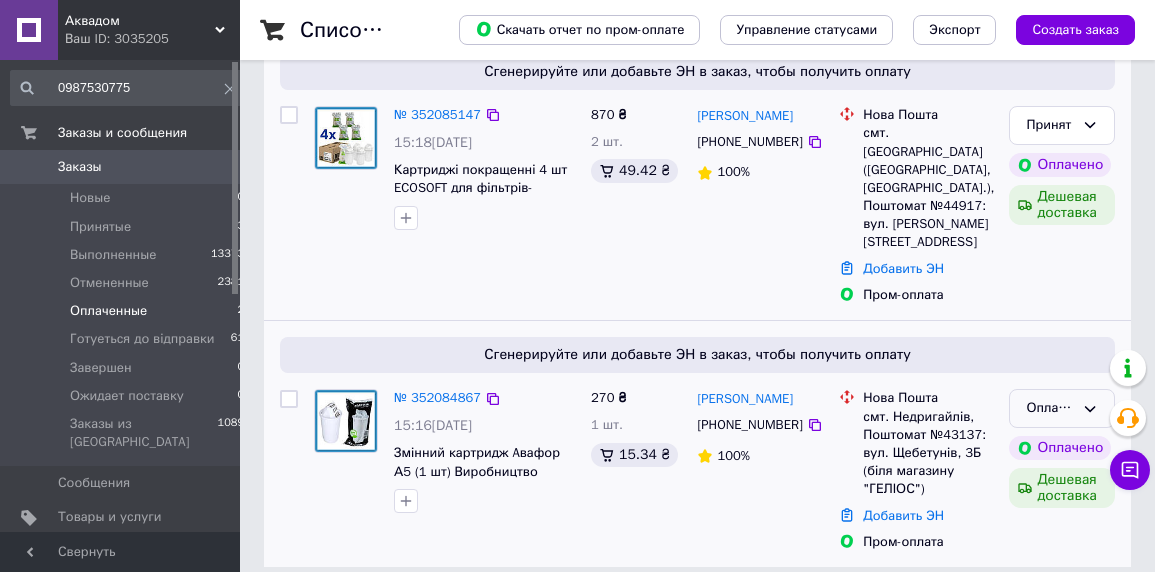 click on "Оплаченный" at bounding box center [1062, 408] 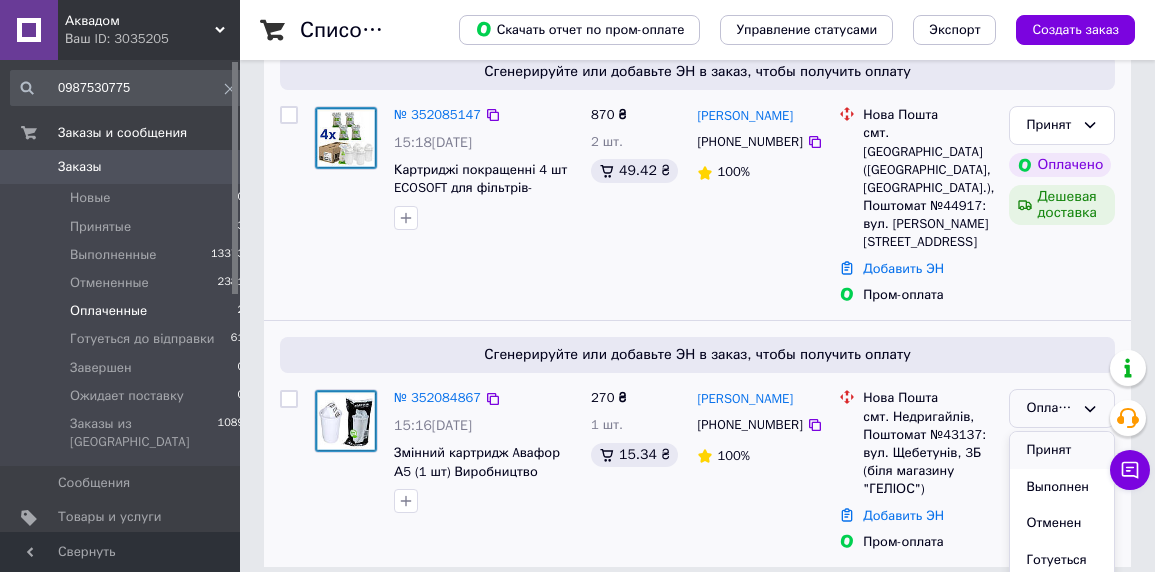click on "Принят" at bounding box center (1062, 450) 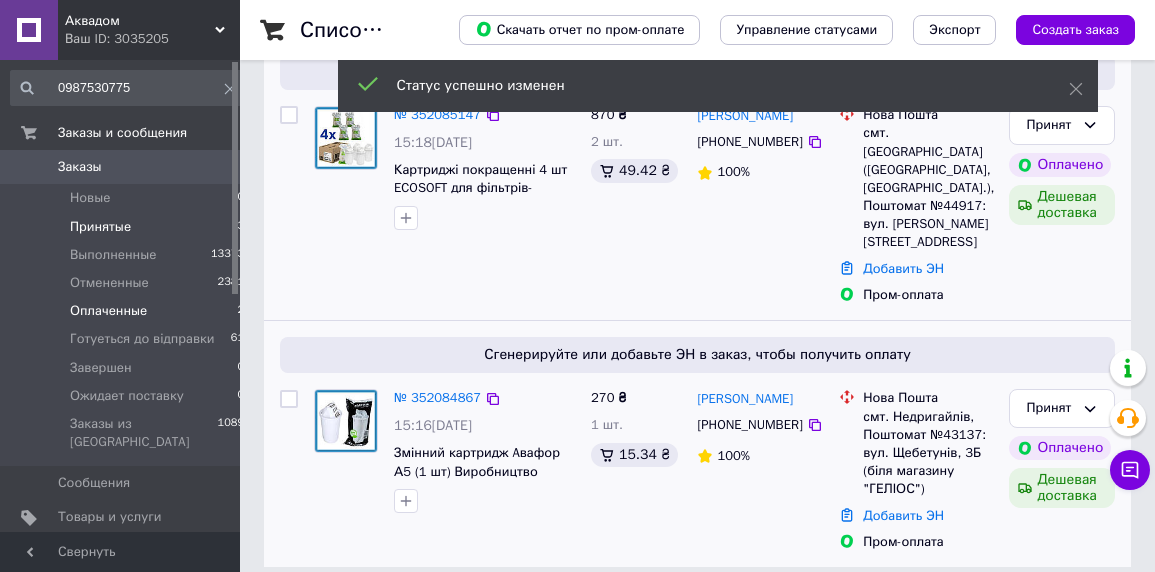 click on "Принятые" at bounding box center [100, 227] 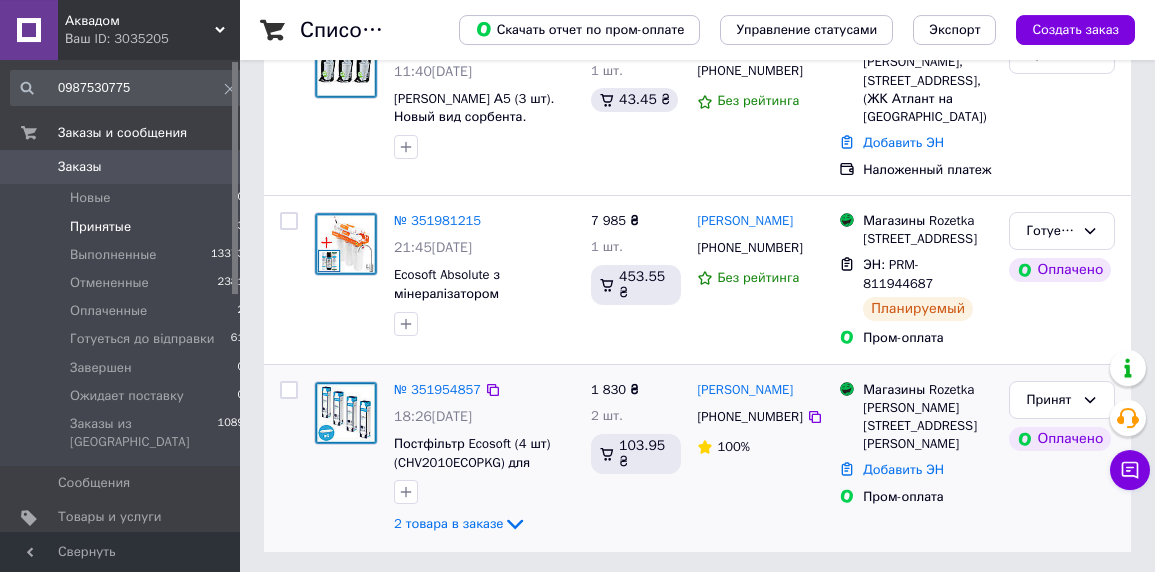 scroll, scrollTop: 289, scrollLeft: 0, axis: vertical 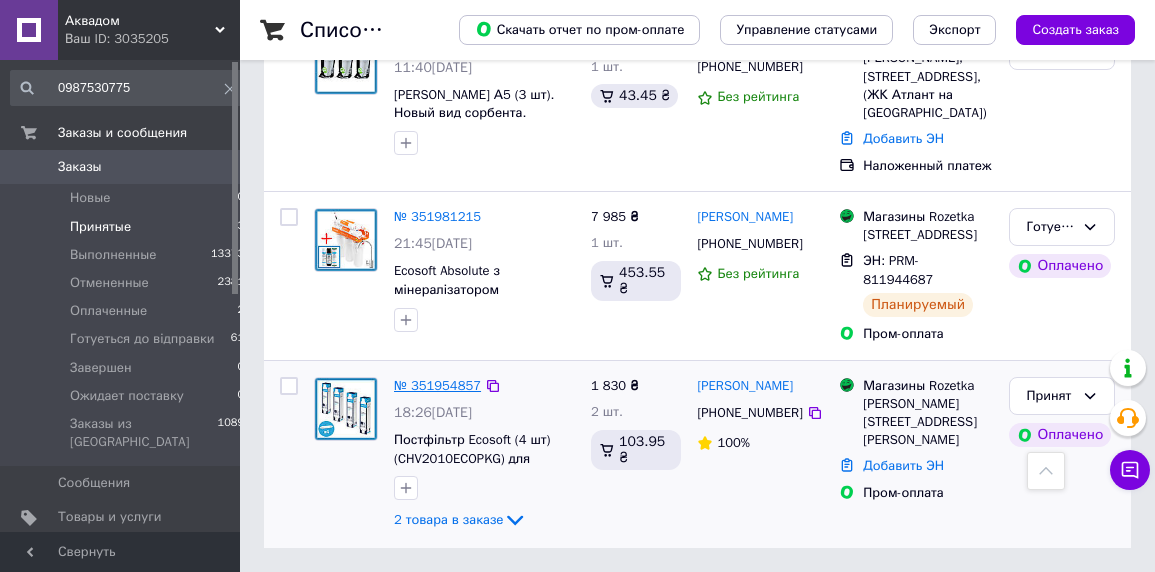click on "№ 351954857" at bounding box center (437, 385) 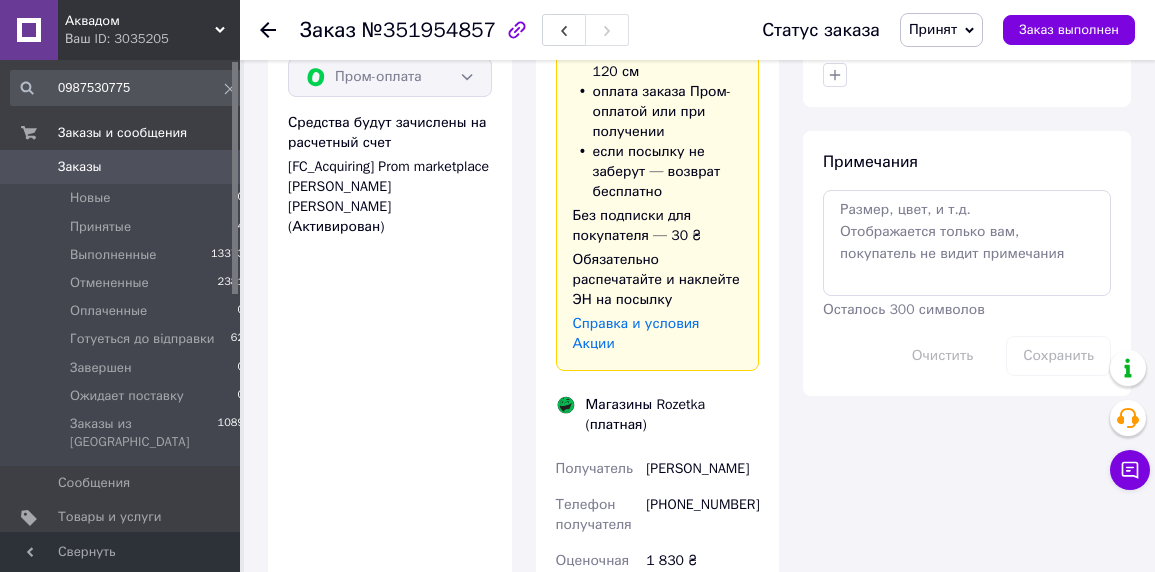 scroll, scrollTop: 1784, scrollLeft: 0, axis: vertical 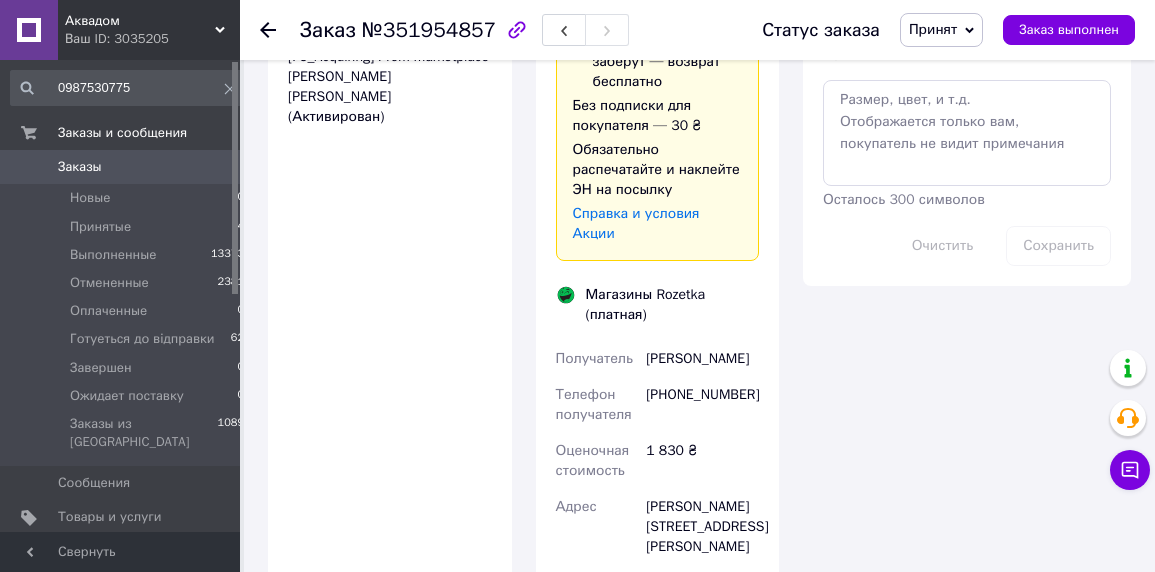 drag, startPoint x: 648, startPoint y: 320, endPoint x: 739, endPoint y: 338, distance: 92.76314 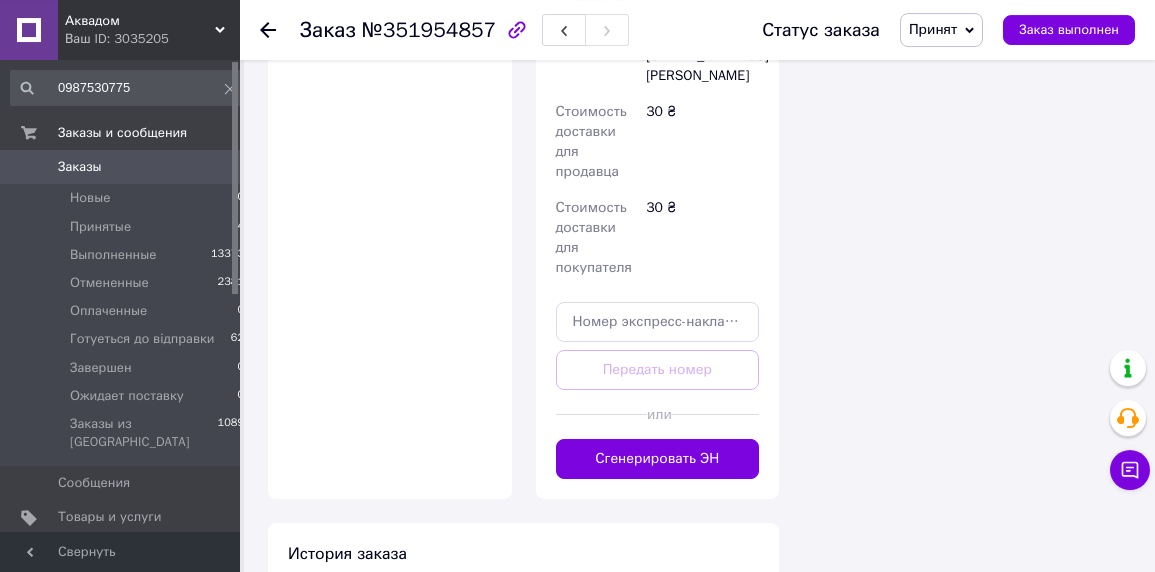 scroll, scrollTop: 2334, scrollLeft: 0, axis: vertical 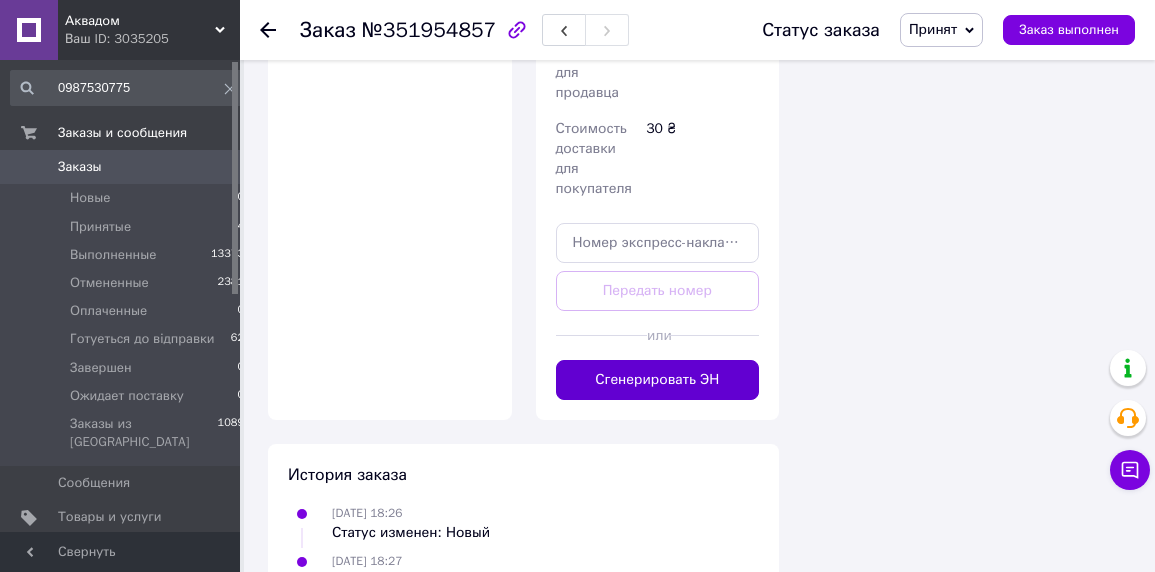 click on "Сгенерировать ЭН" at bounding box center (658, 380) 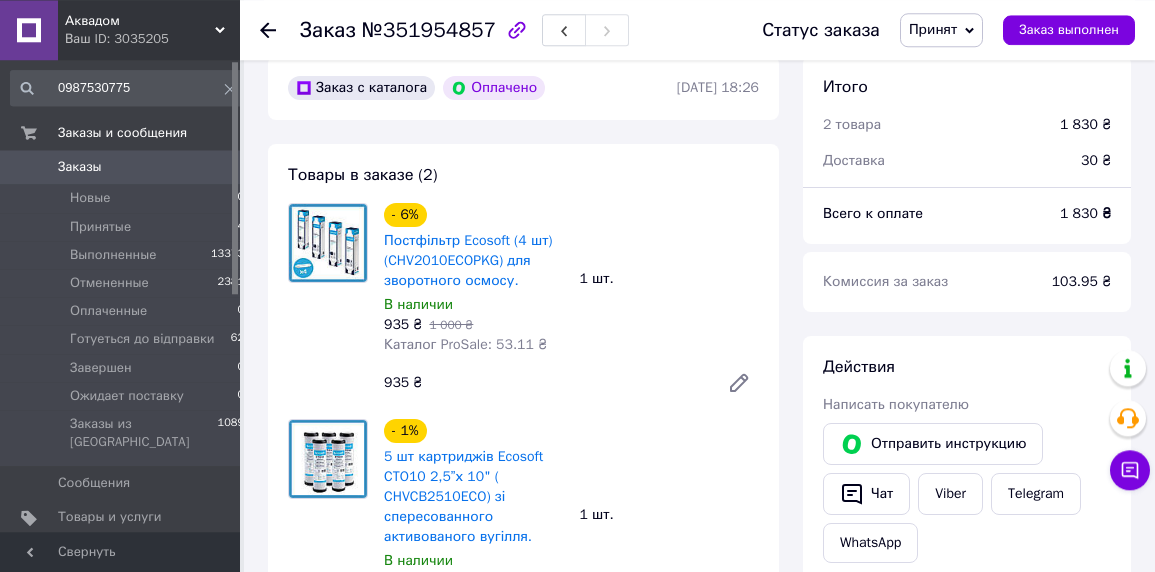 scroll, scrollTop: 684, scrollLeft: 0, axis: vertical 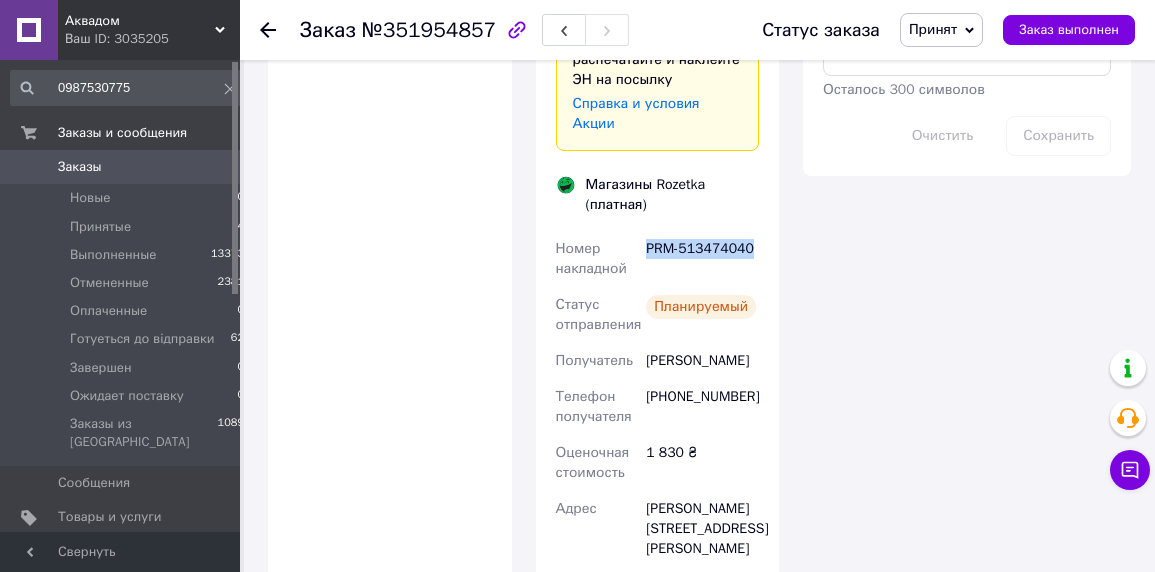 drag, startPoint x: 643, startPoint y: 210, endPoint x: 768, endPoint y: 205, distance: 125.09996 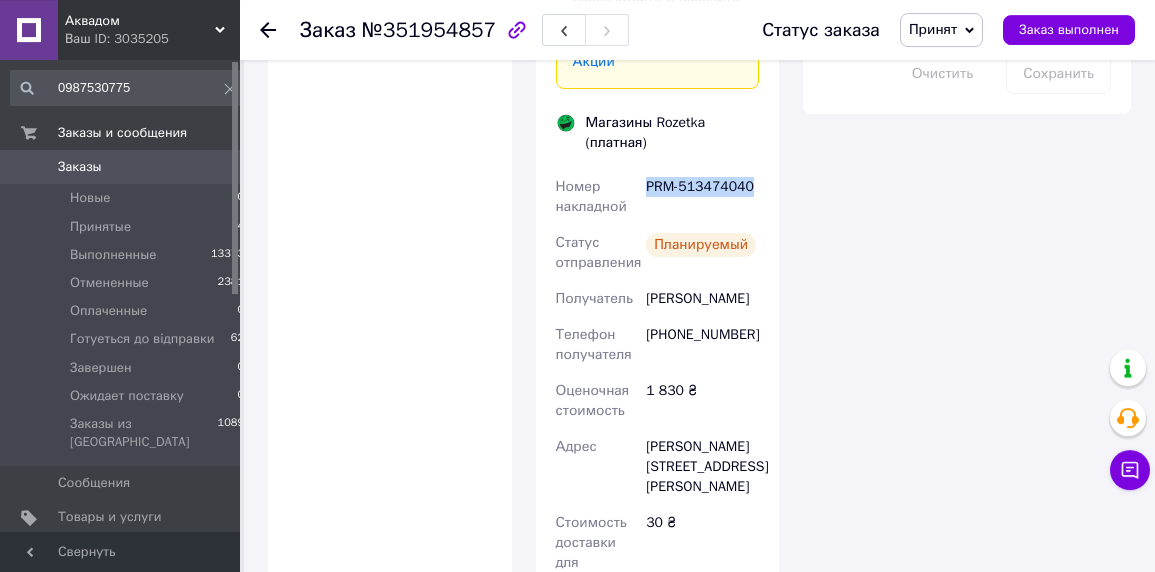 scroll, scrollTop: 2004, scrollLeft: 0, axis: vertical 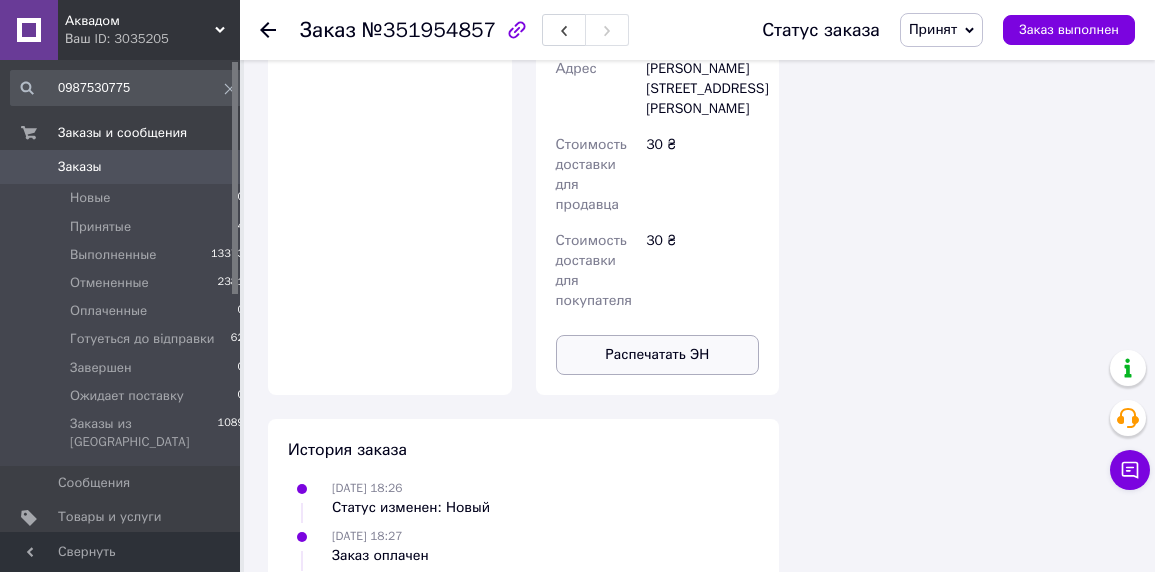 click on "Распечатать ЭН" at bounding box center (658, 355) 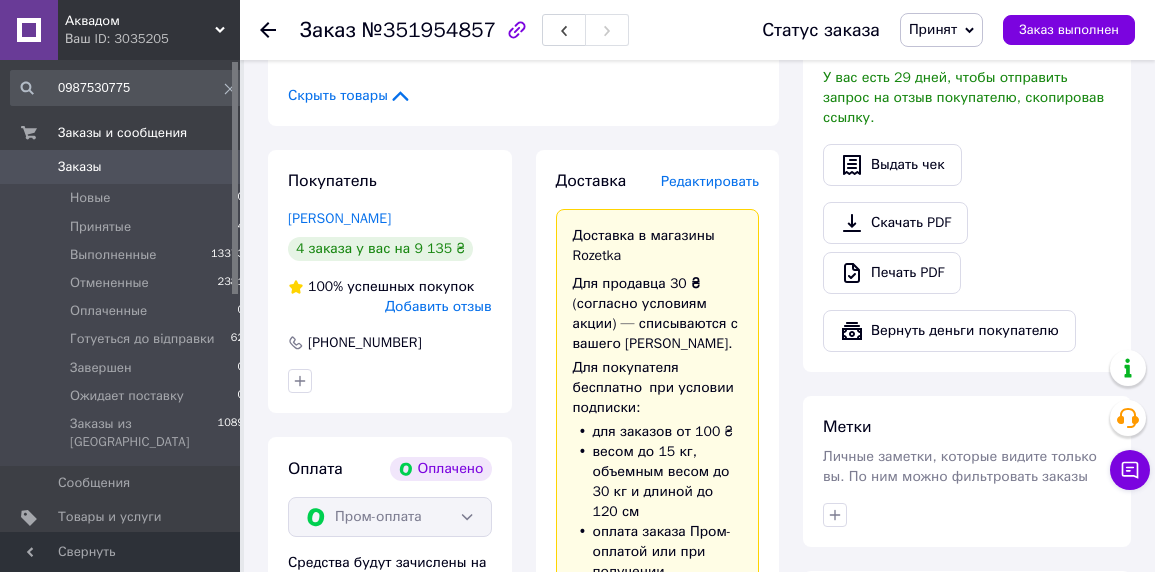 scroll, scrollTop: 1014, scrollLeft: 0, axis: vertical 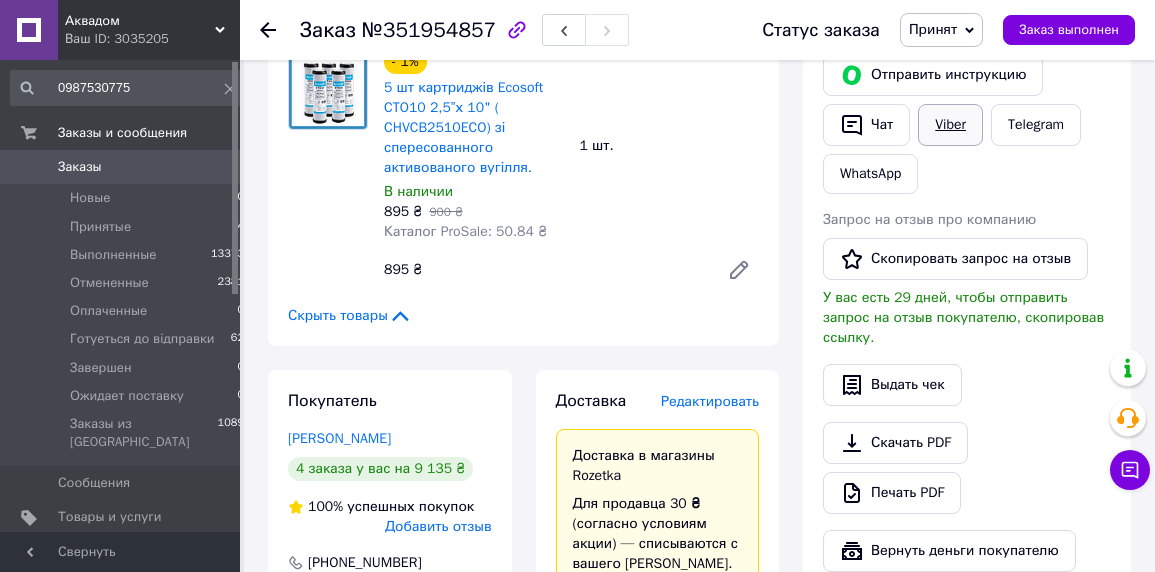 click on "Viber" at bounding box center [950, 125] 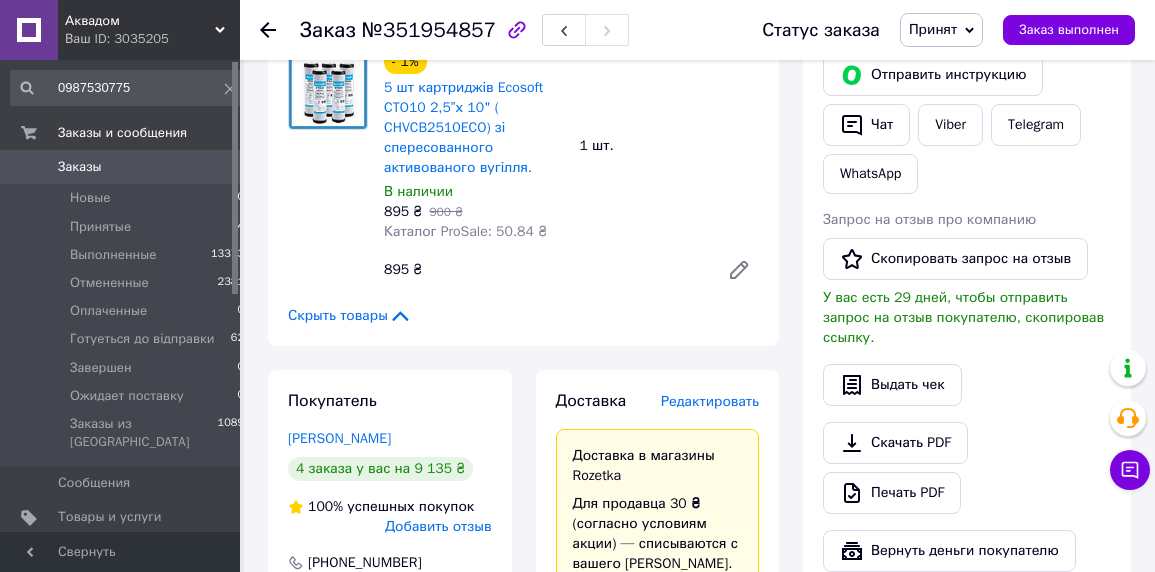 click on "Принят" at bounding box center (933, 29) 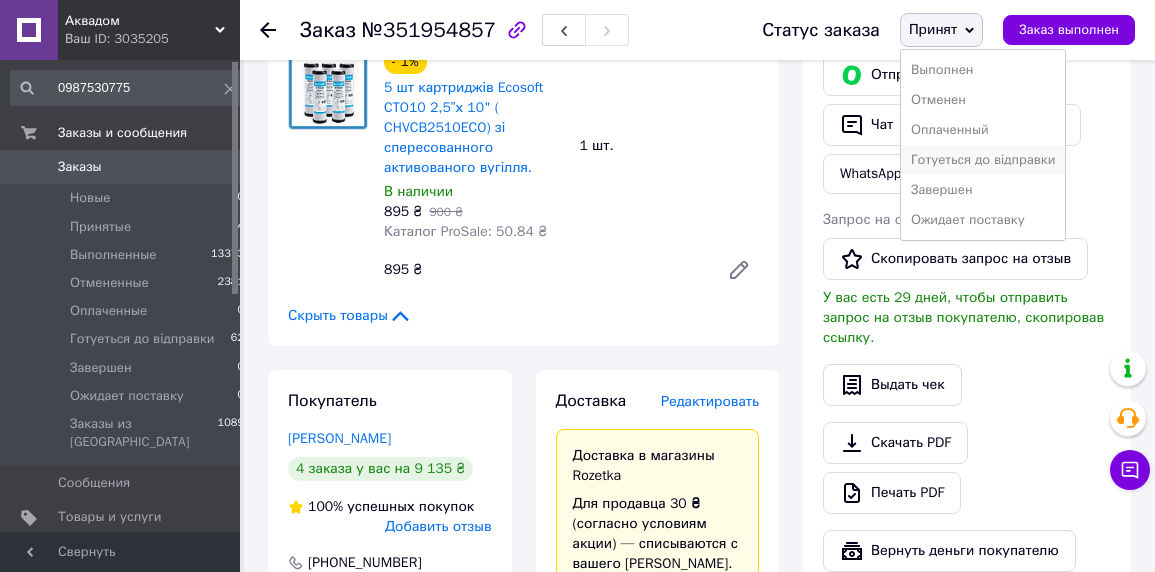 click on "Готуеться до відправки" at bounding box center (983, 160) 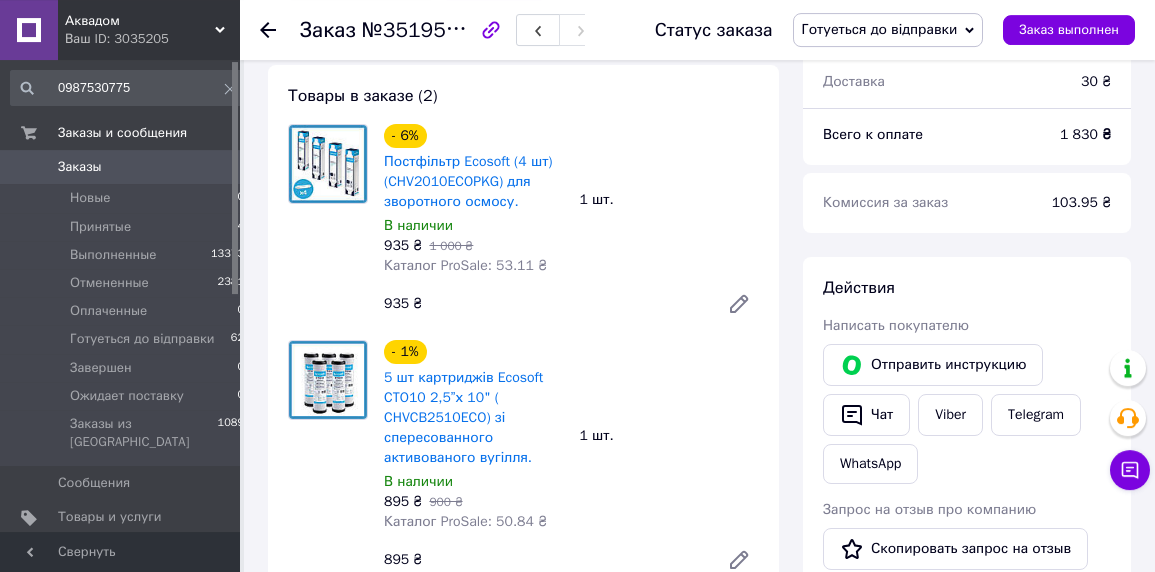 scroll, scrollTop: 684, scrollLeft: 0, axis: vertical 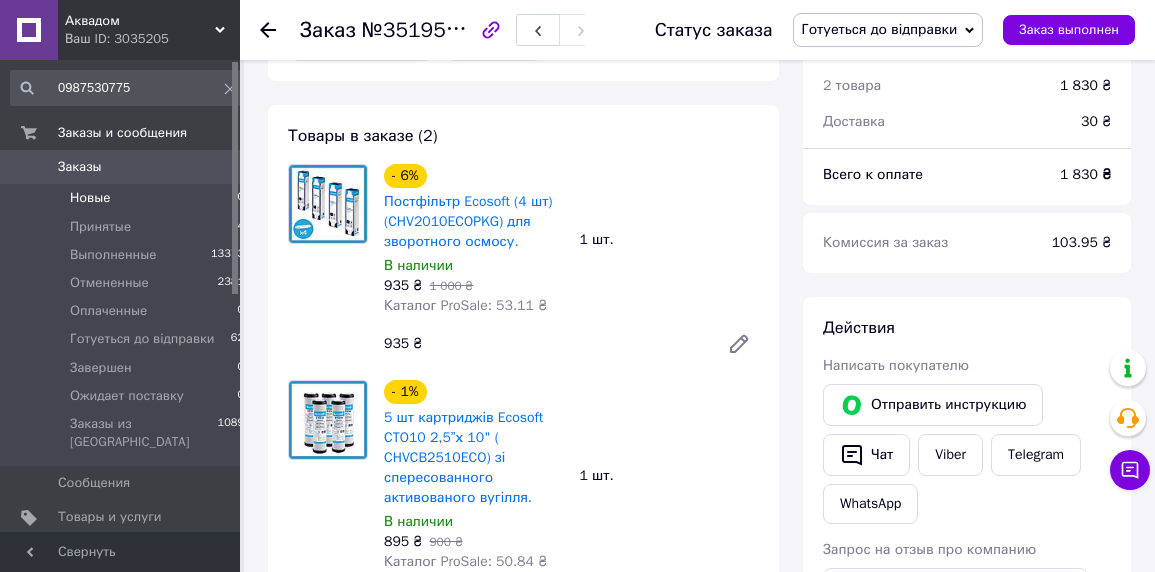 click on "Новые" at bounding box center [90, 198] 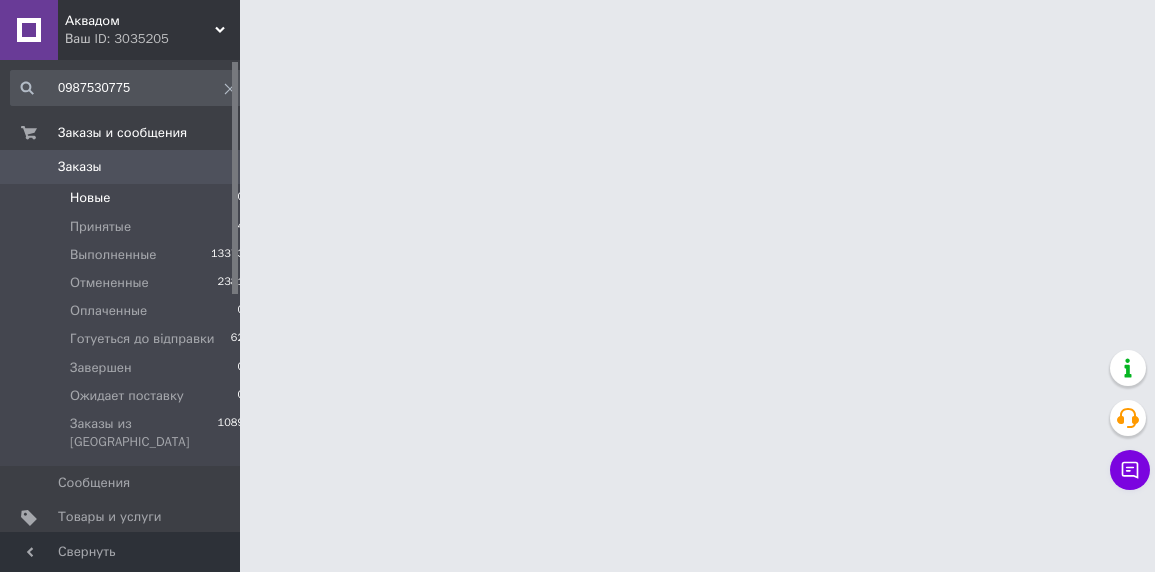 scroll, scrollTop: 0, scrollLeft: 0, axis: both 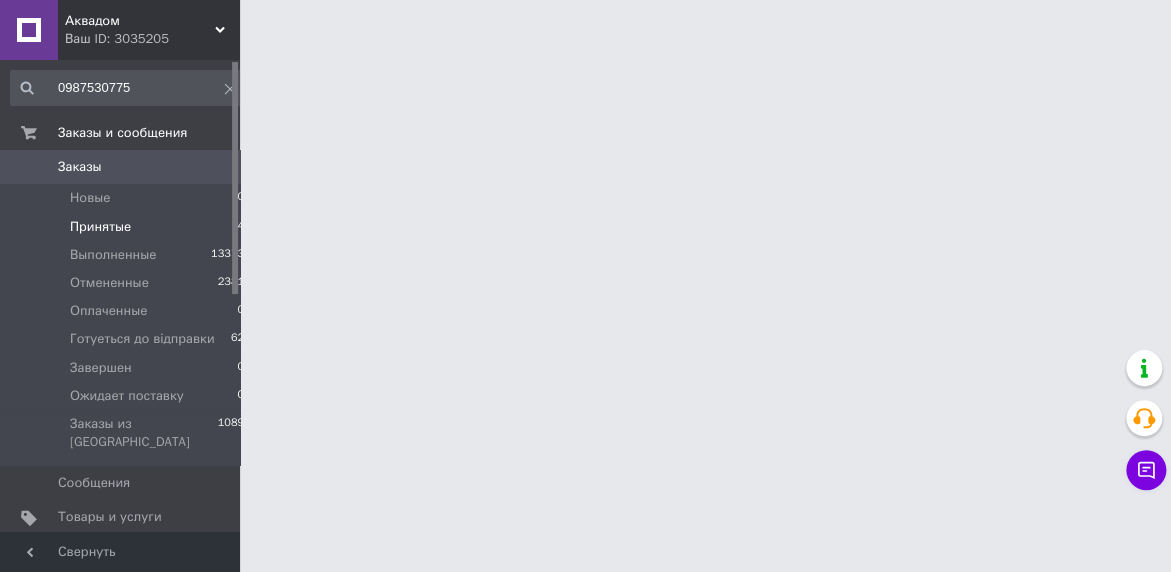 click on "Принятые" at bounding box center (100, 227) 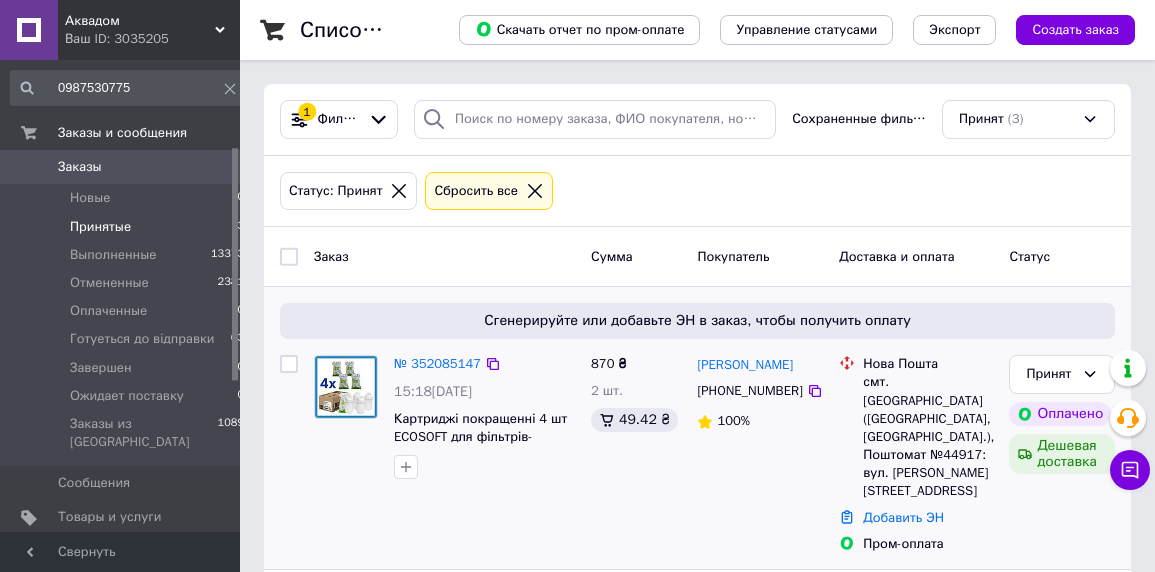 scroll, scrollTop: 220, scrollLeft: 0, axis: vertical 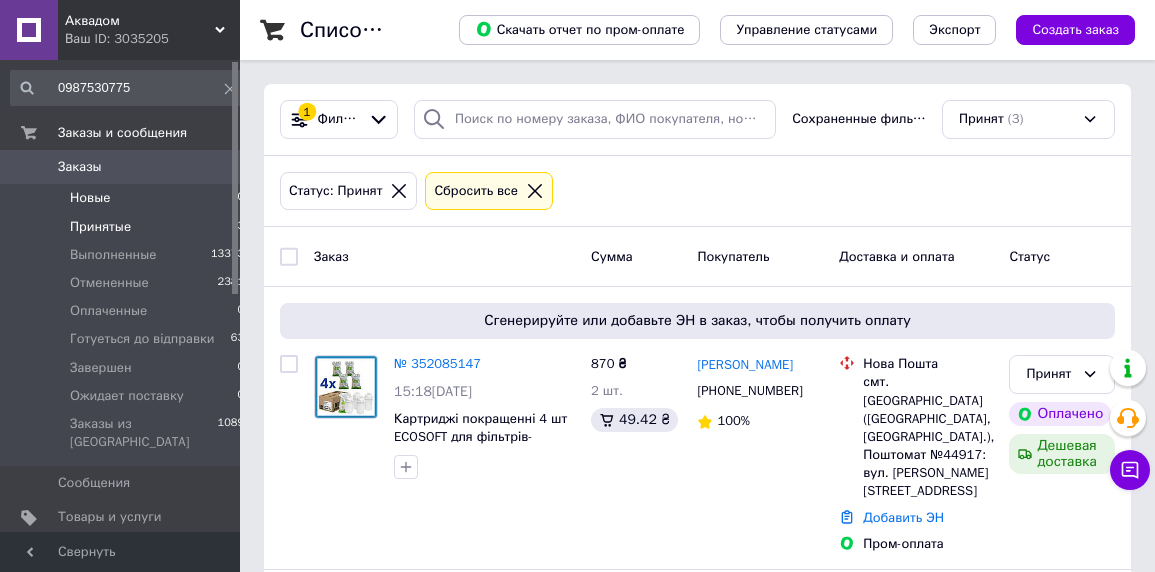 click on "Новые" at bounding box center (90, 198) 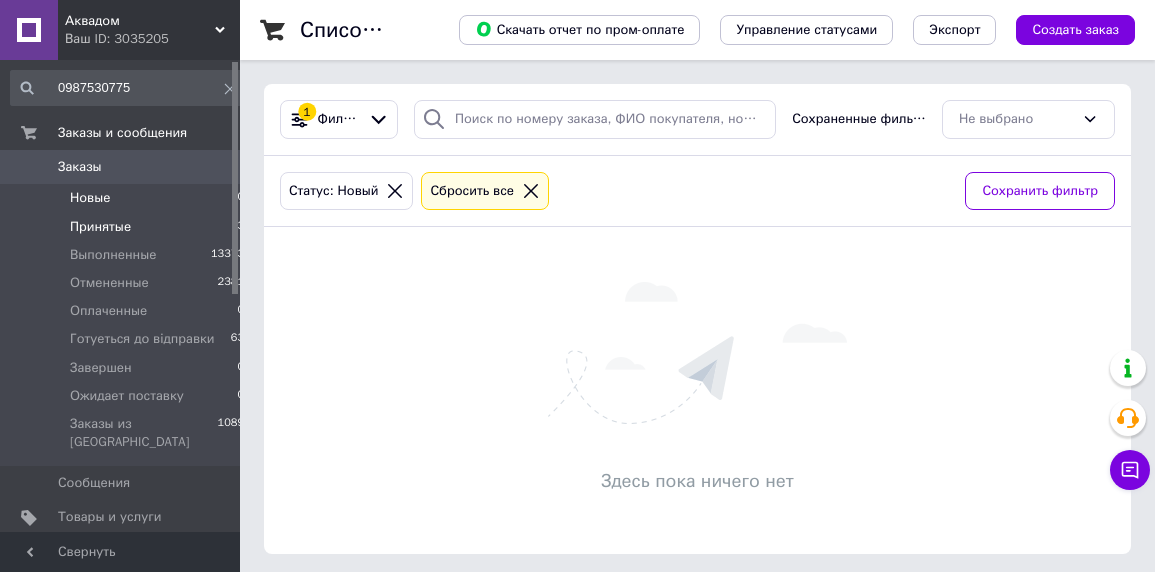 click on "Принятые" at bounding box center [100, 227] 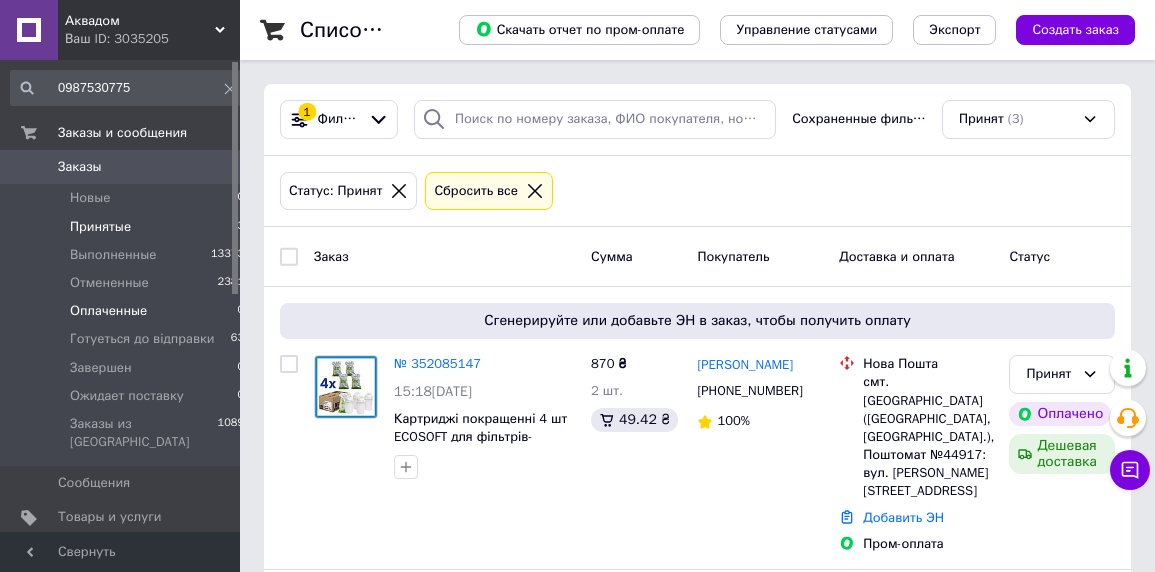 click on "Оплаченные" at bounding box center [108, 311] 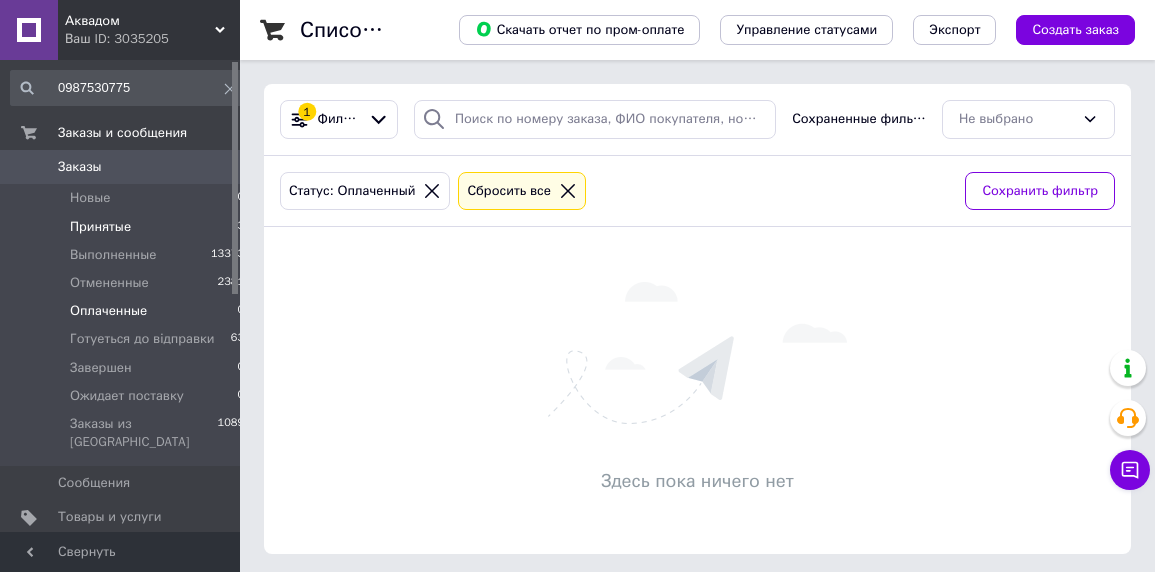 click on "Принятые" at bounding box center (100, 227) 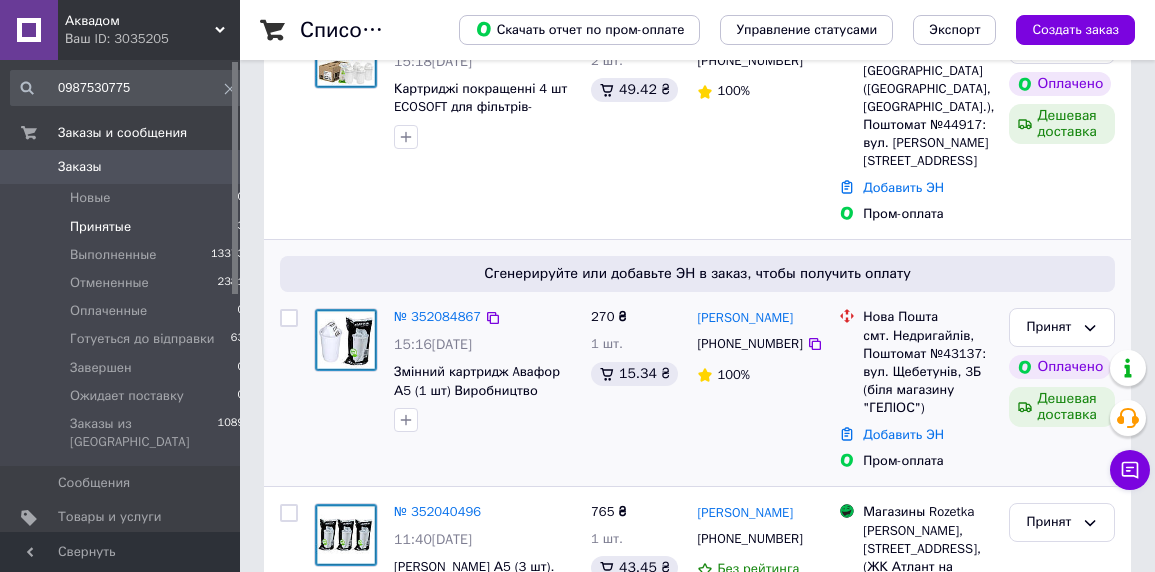 scroll, scrollTop: 407, scrollLeft: 0, axis: vertical 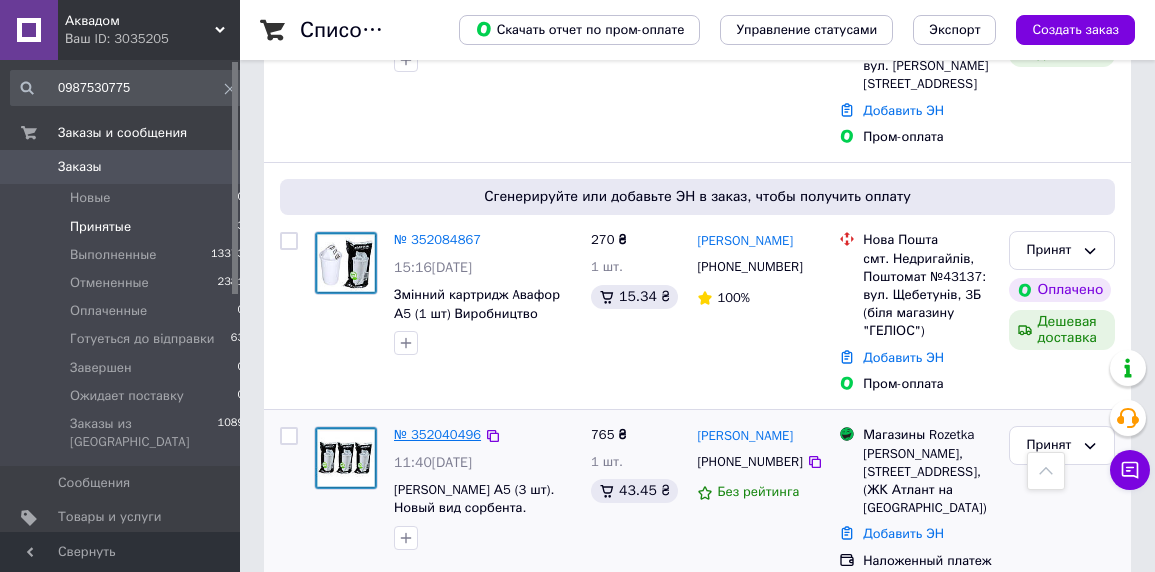 click on "№ 352040496" at bounding box center (437, 434) 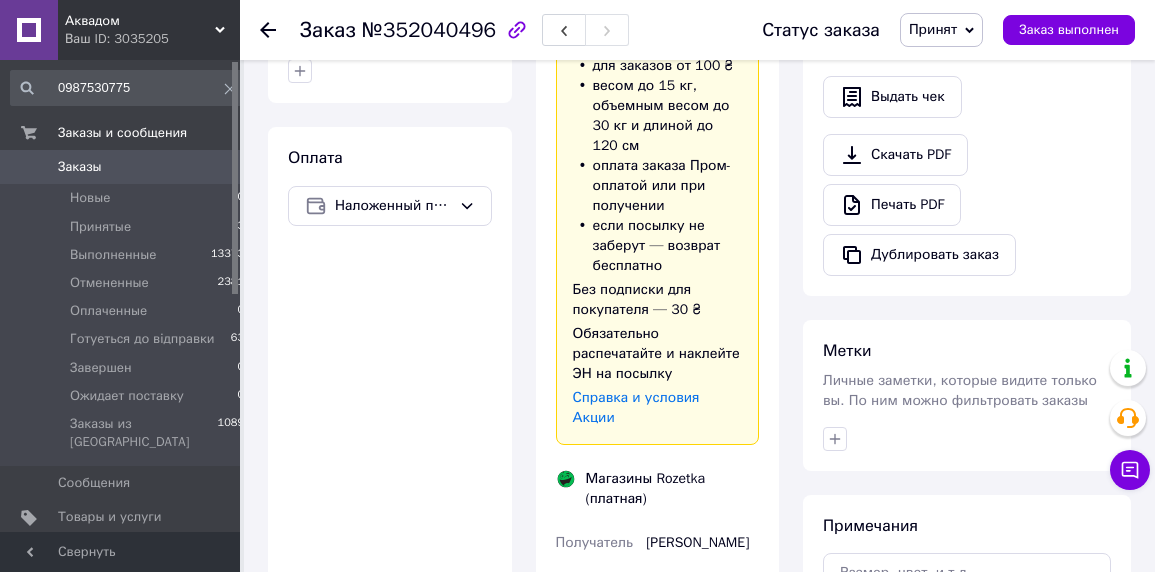 scroll, scrollTop: 1001, scrollLeft: 0, axis: vertical 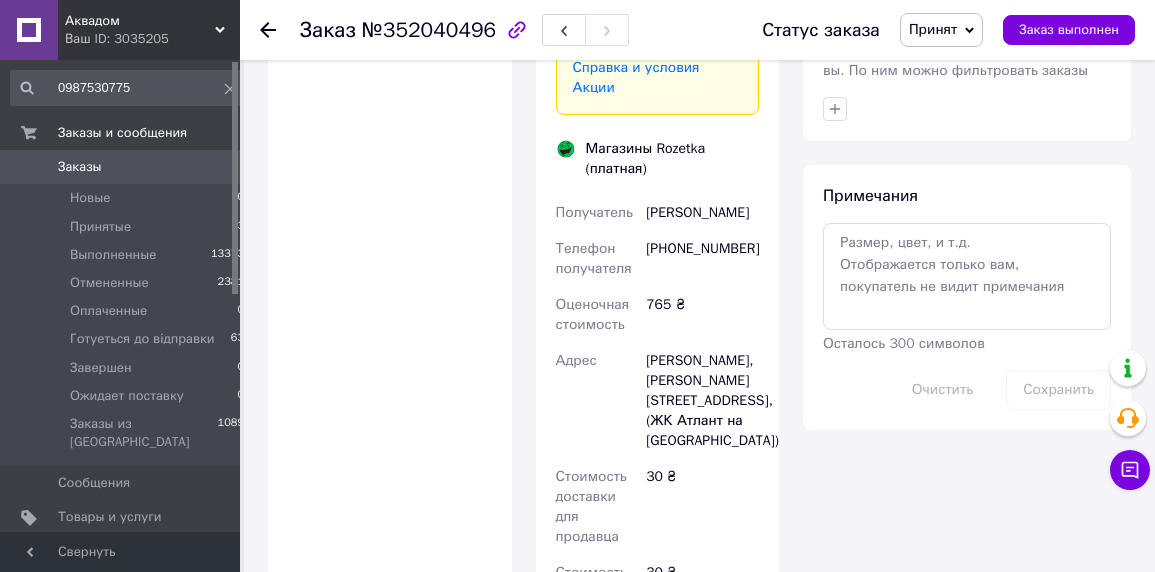 drag, startPoint x: 645, startPoint y: 191, endPoint x: 763, endPoint y: 186, distance: 118.10589 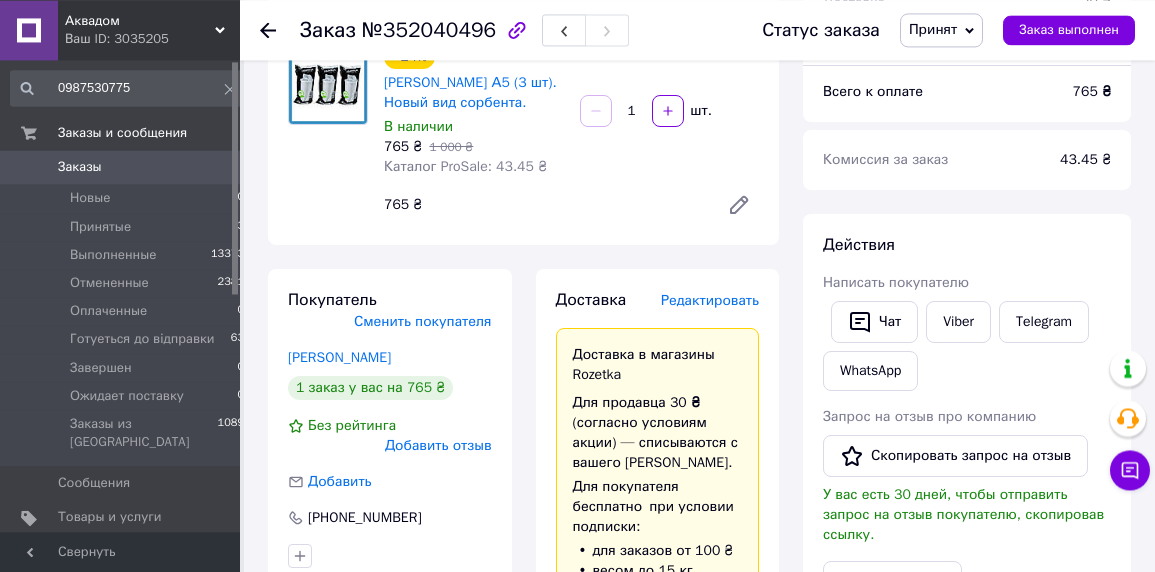 scroll, scrollTop: 11, scrollLeft: 0, axis: vertical 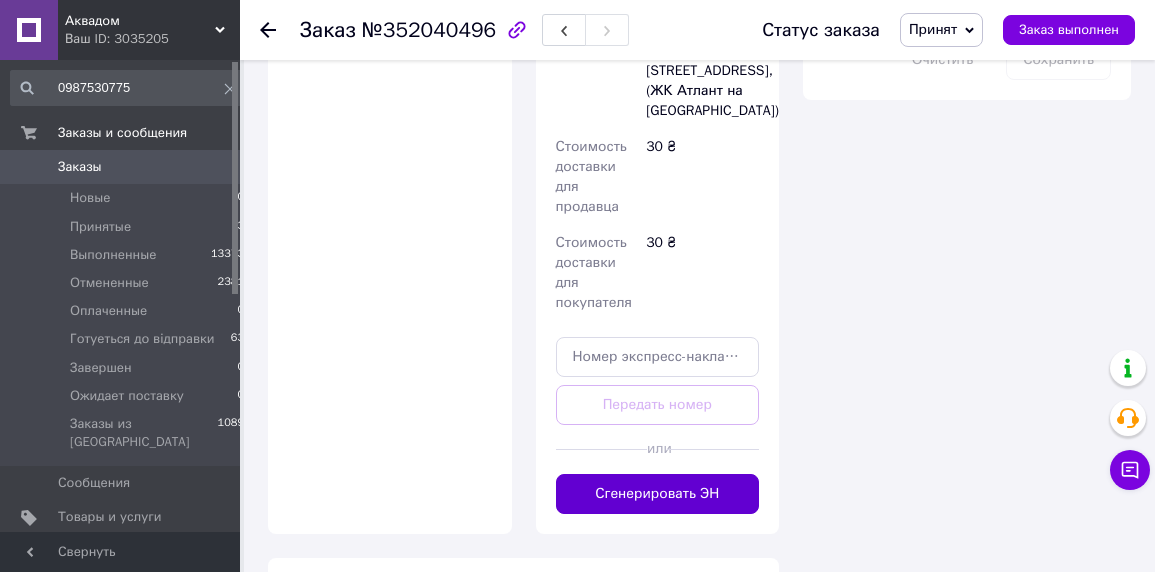 click on "Сгенерировать ЭН" at bounding box center (658, 494) 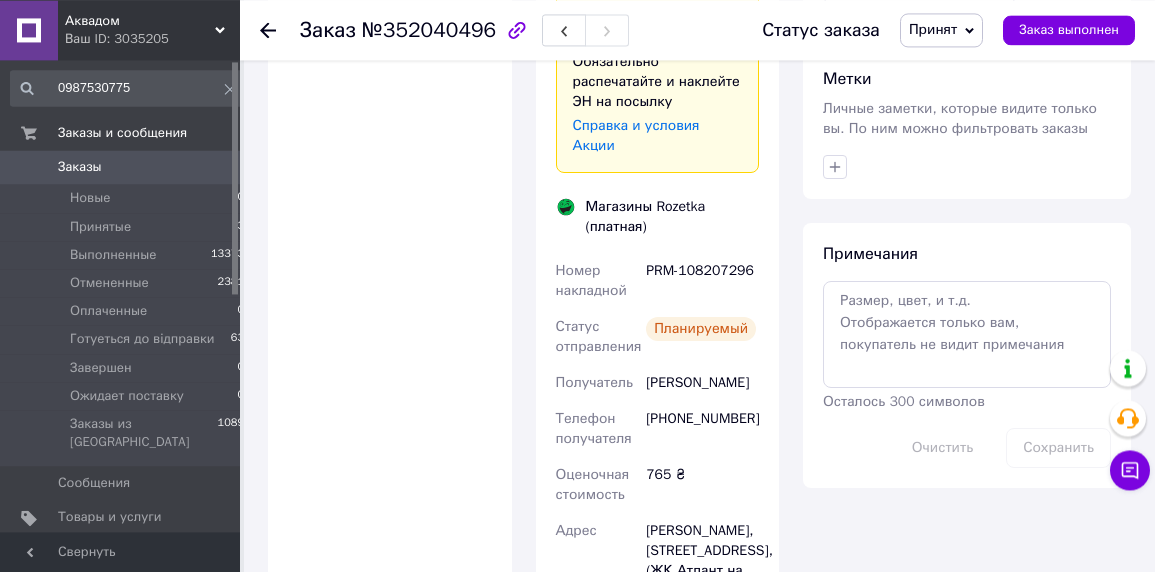 scroll, scrollTop: 890, scrollLeft: 0, axis: vertical 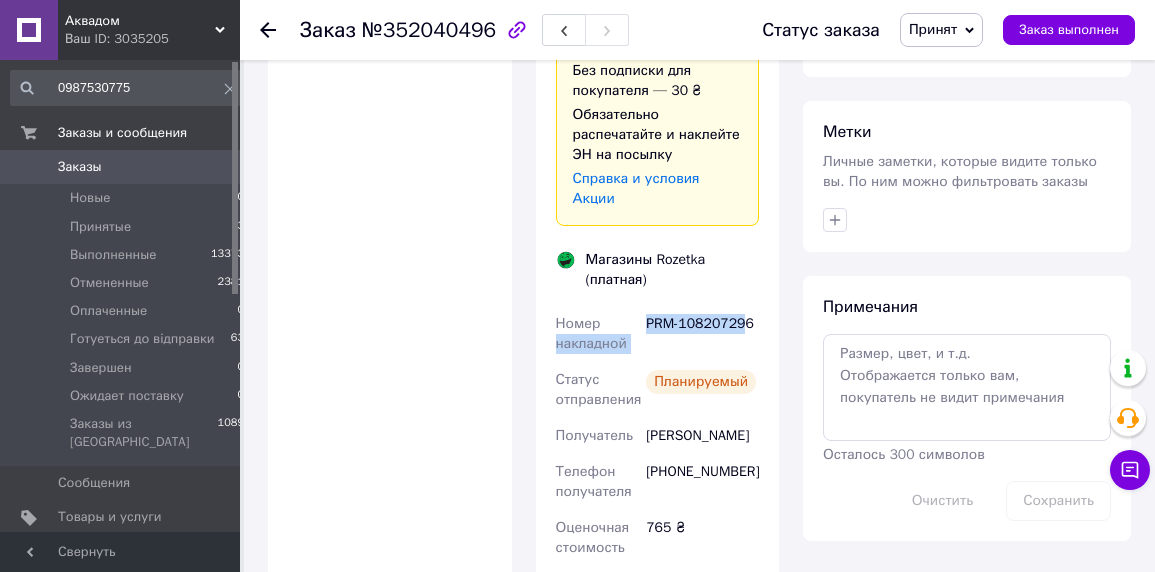drag, startPoint x: 641, startPoint y: 301, endPoint x: 739, endPoint y: 305, distance: 98.0816 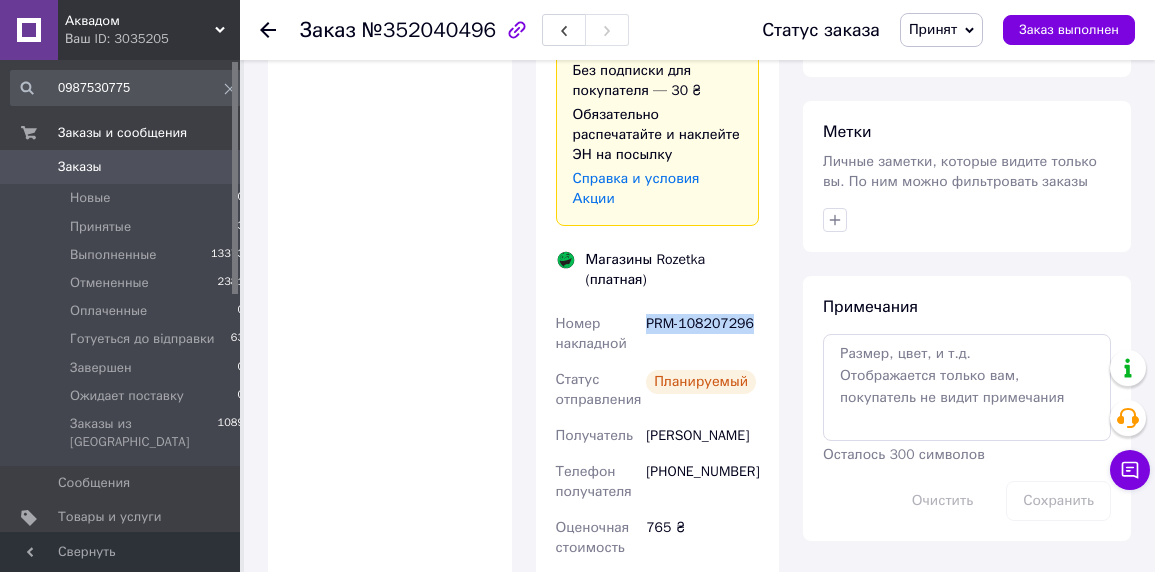 drag, startPoint x: 644, startPoint y: 305, endPoint x: 760, endPoint y: 305, distance: 116 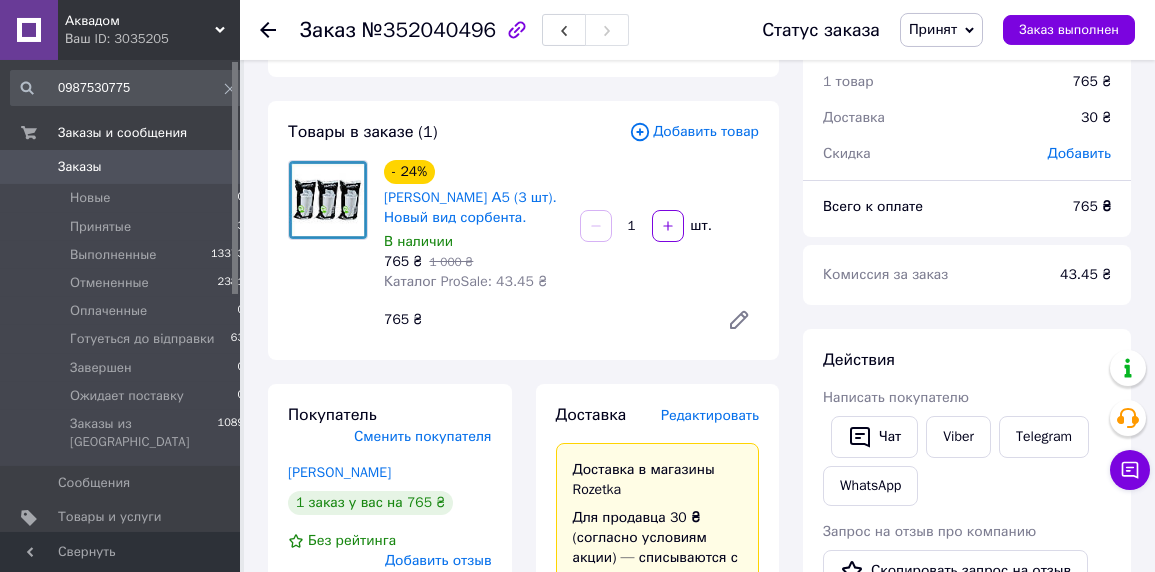 scroll, scrollTop: 110, scrollLeft: 0, axis: vertical 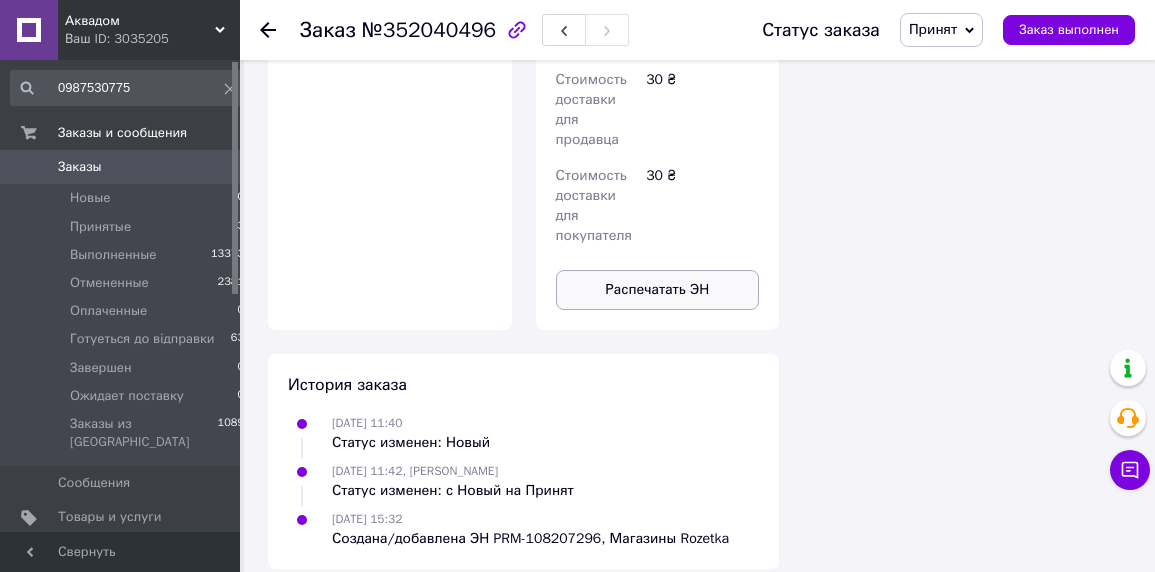 click on "Распечатать ЭН" at bounding box center (658, 290) 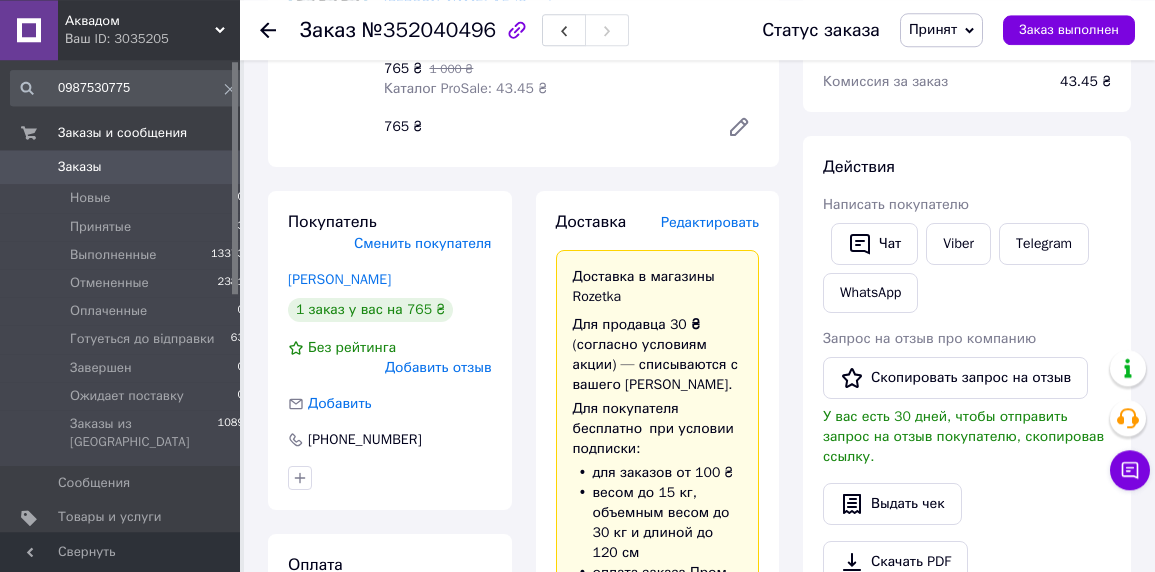 scroll, scrollTop: 170, scrollLeft: 0, axis: vertical 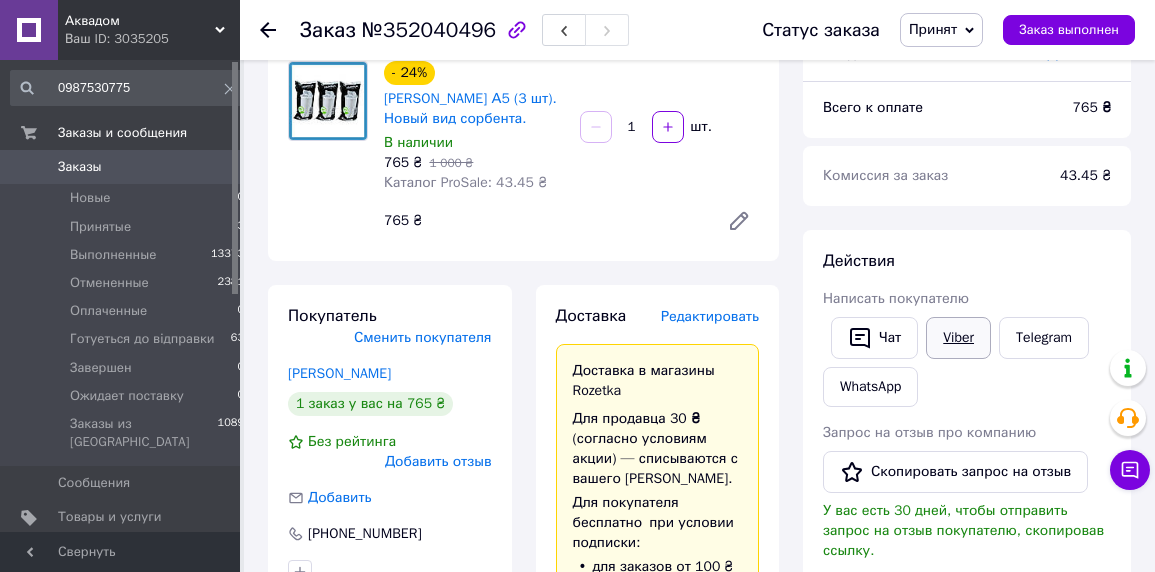 click on "Viber" at bounding box center (958, 338) 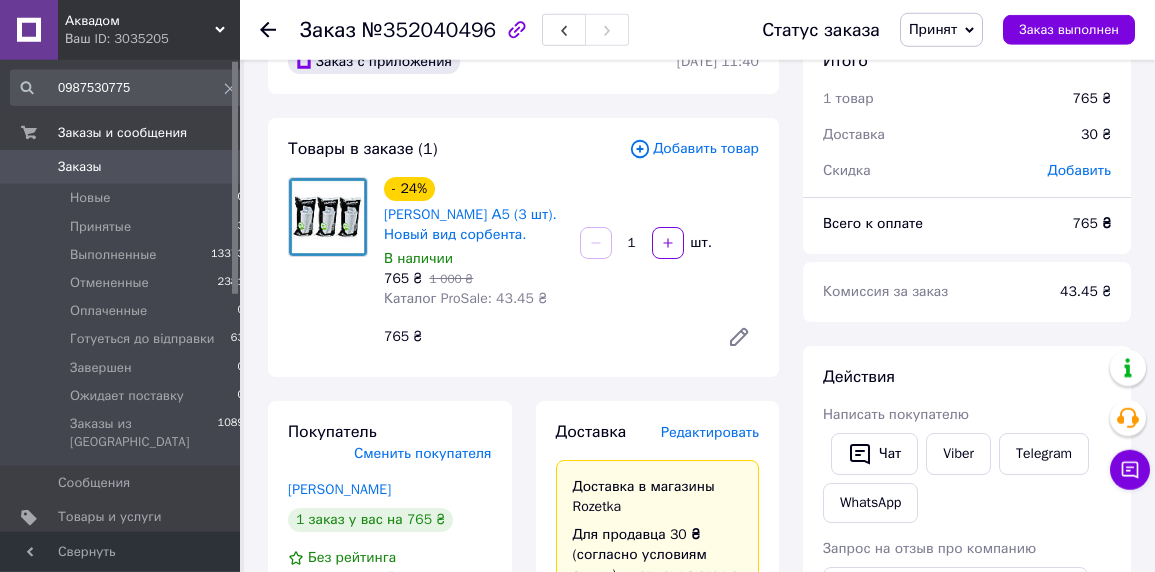 scroll, scrollTop: 0, scrollLeft: 0, axis: both 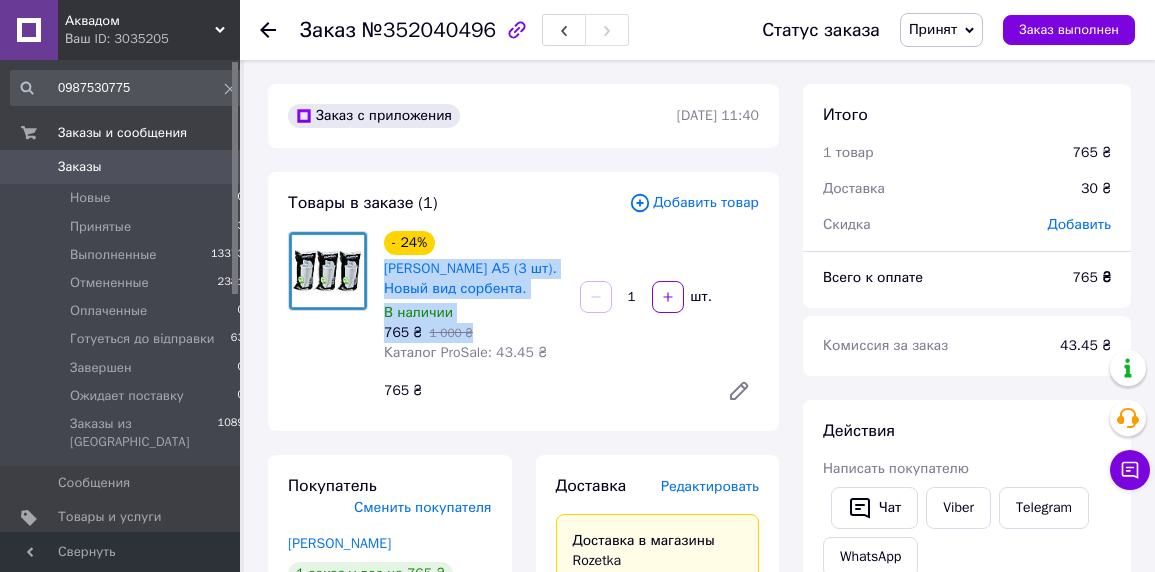 drag, startPoint x: 379, startPoint y: 266, endPoint x: 560, endPoint y: 340, distance: 195.54283 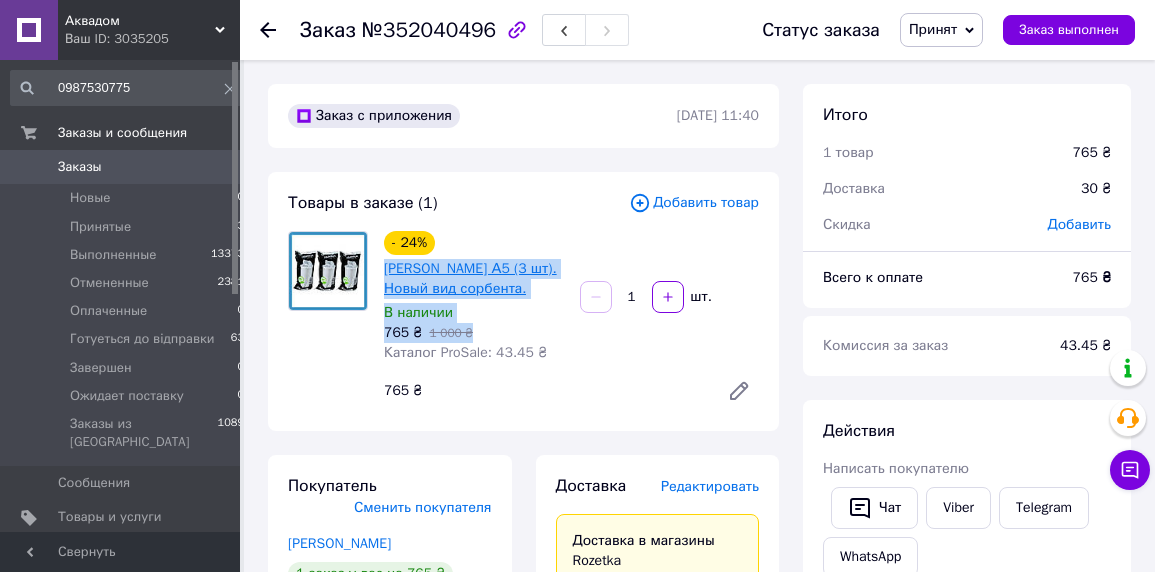 copy on "Картриджи Аквафор А5 (3 шт). Новый вид сорбента. В наличии 765 ₴   1 000 ₴" 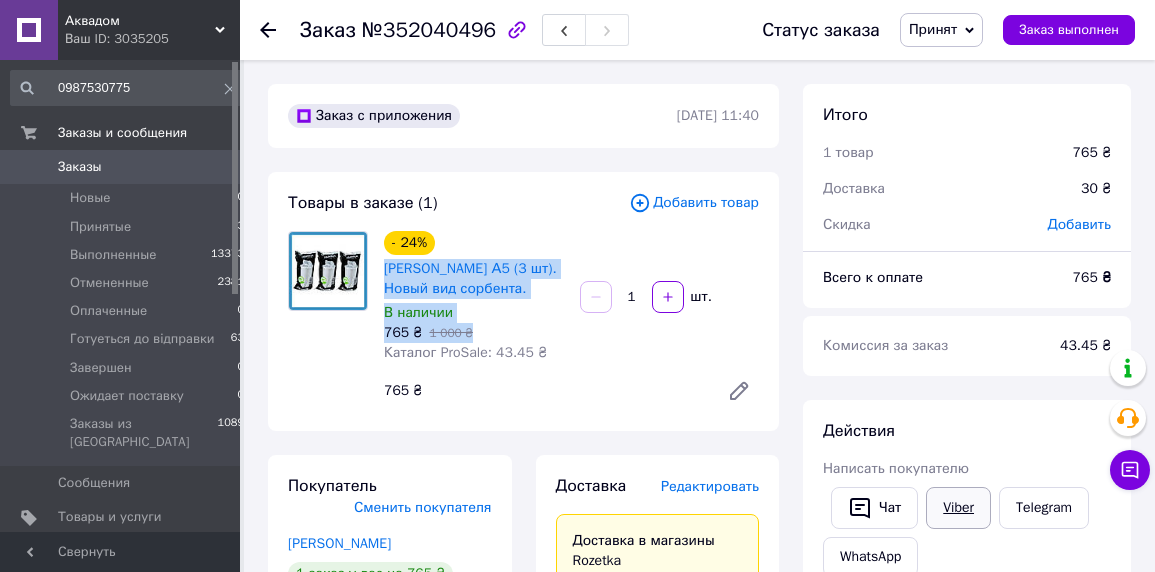 click on "Viber" at bounding box center [958, 508] 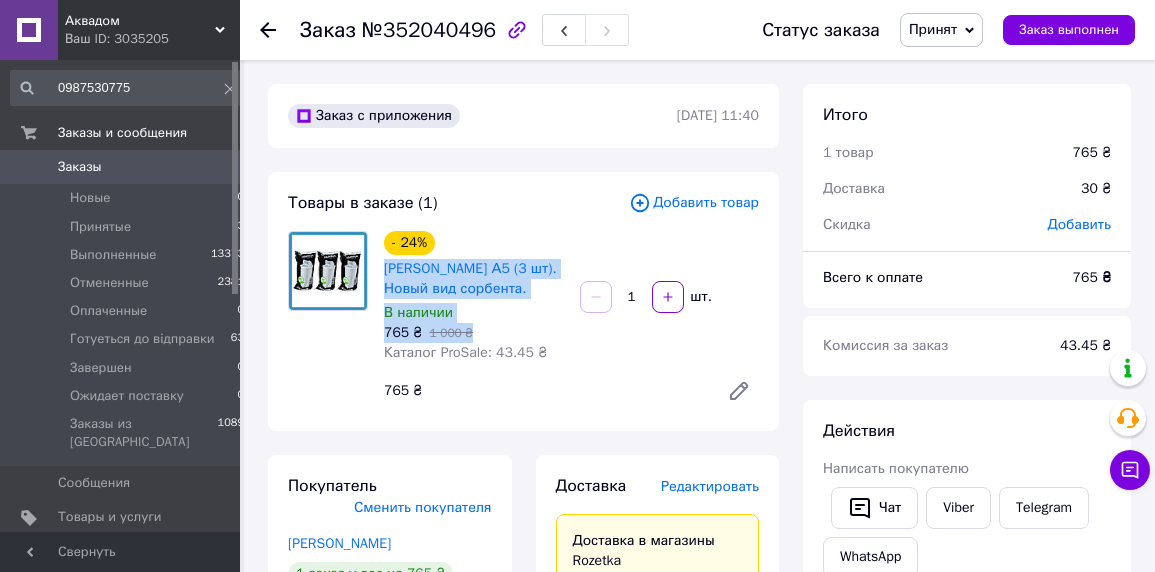 click on "Принят" at bounding box center [933, 29] 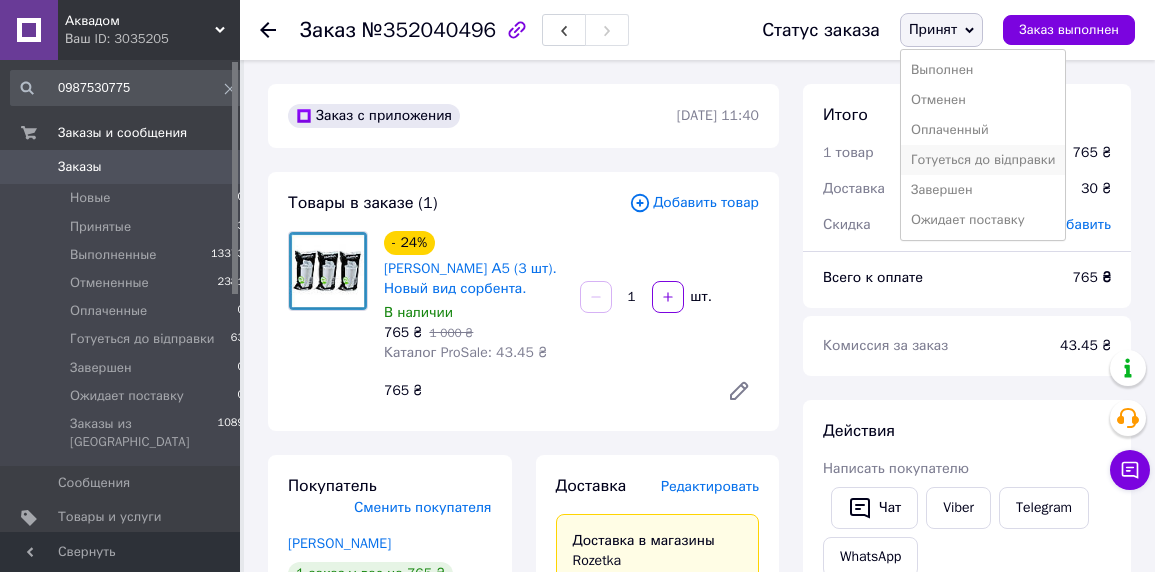click on "Готуеться до відправки" at bounding box center (983, 160) 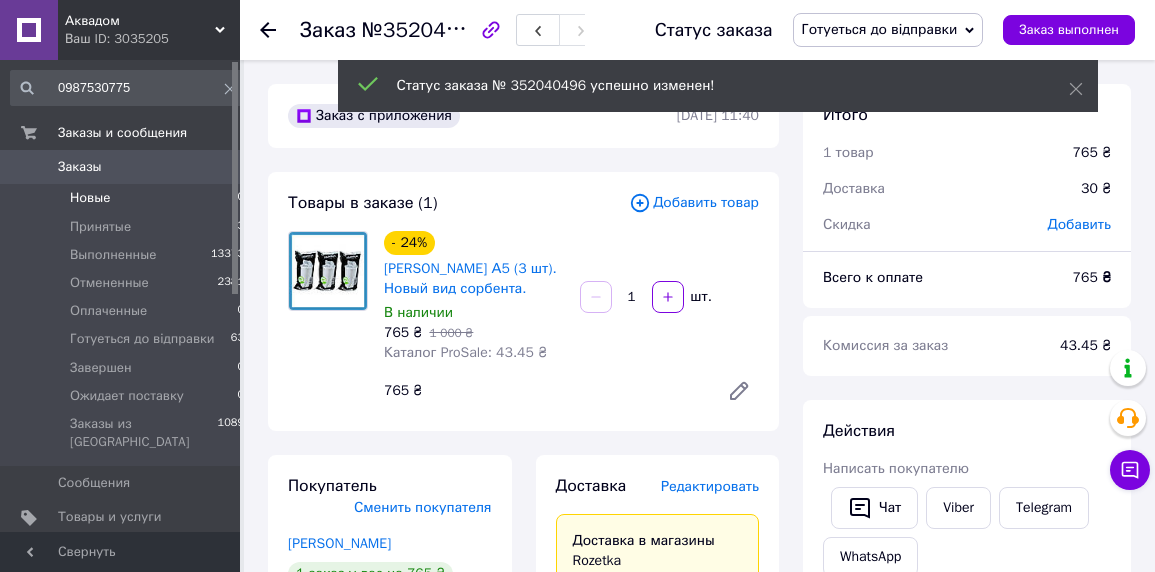 click on "Новые" at bounding box center (90, 198) 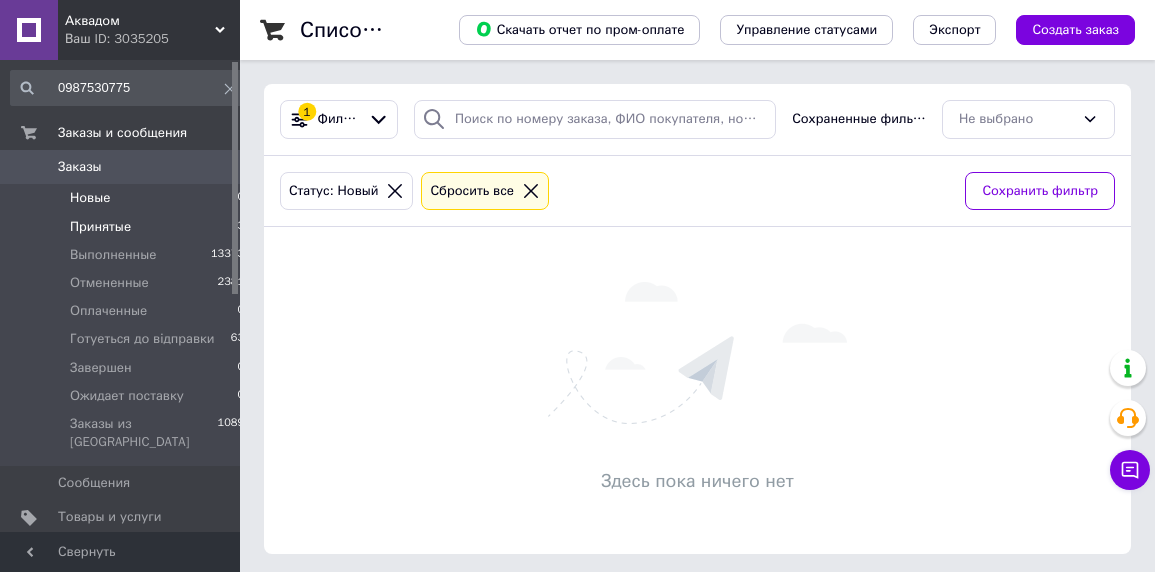 click on "Принятые" at bounding box center [100, 227] 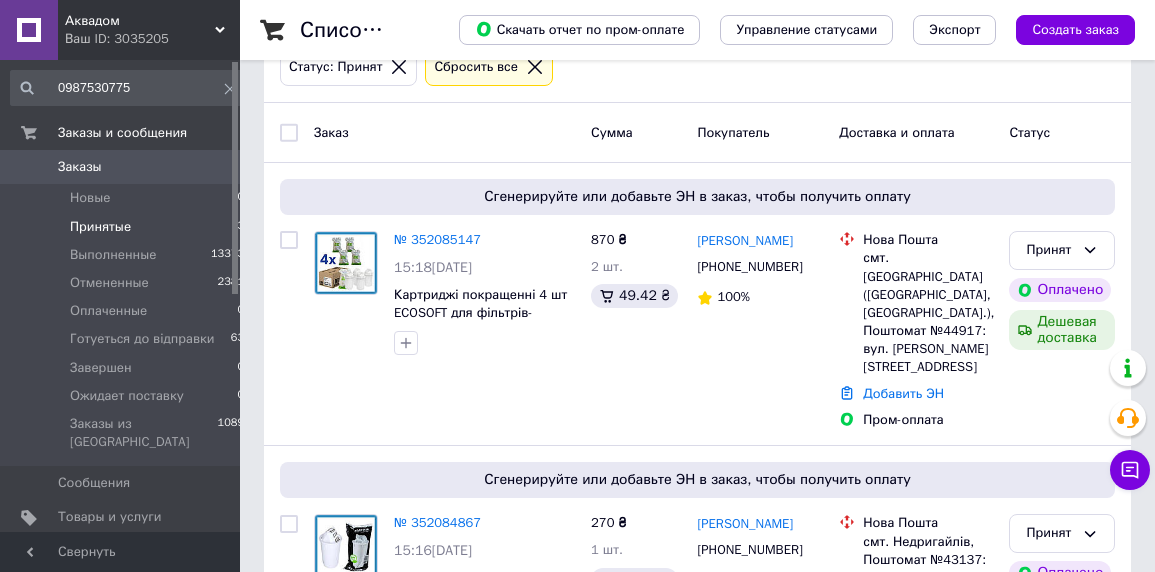 scroll, scrollTop: 454, scrollLeft: 0, axis: vertical 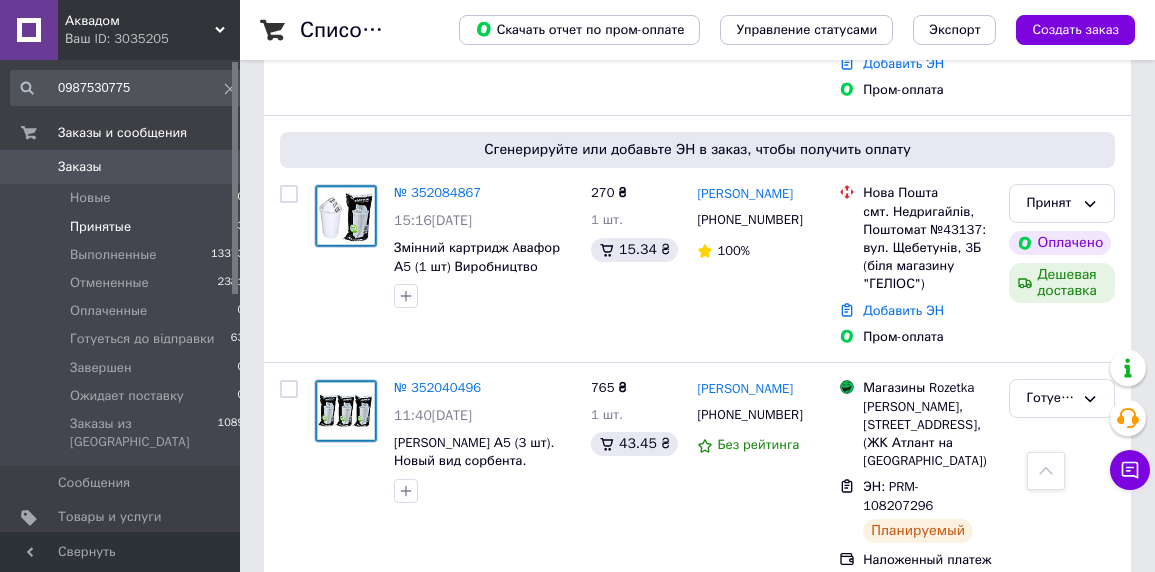 click on "Заказы" at bounding box center [80, 167] 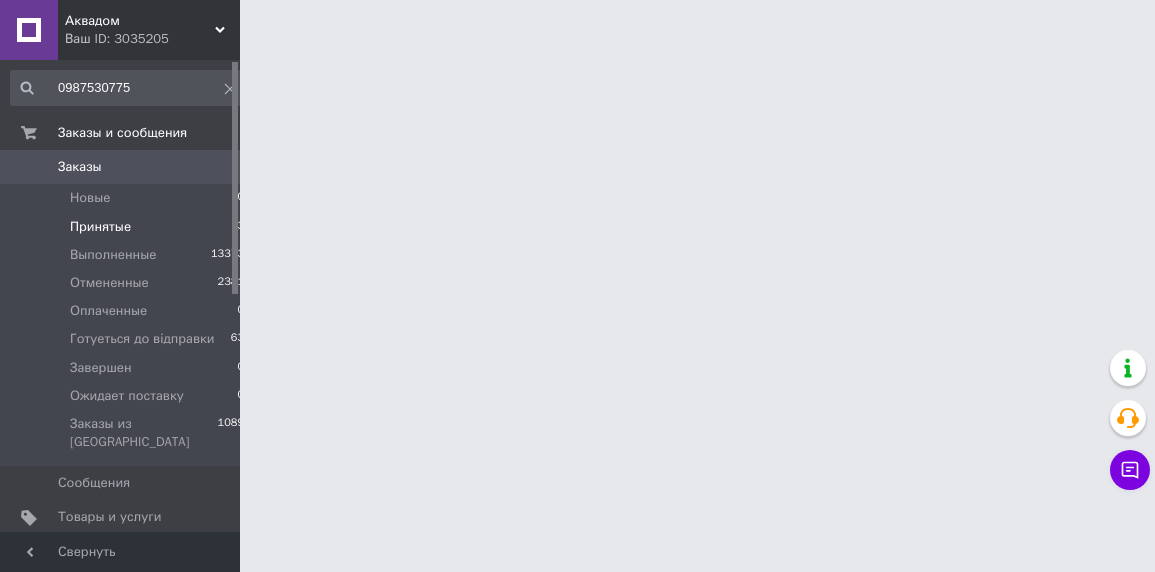 scroll, scrollTop: 0, scrollLeft: 0, axis: both 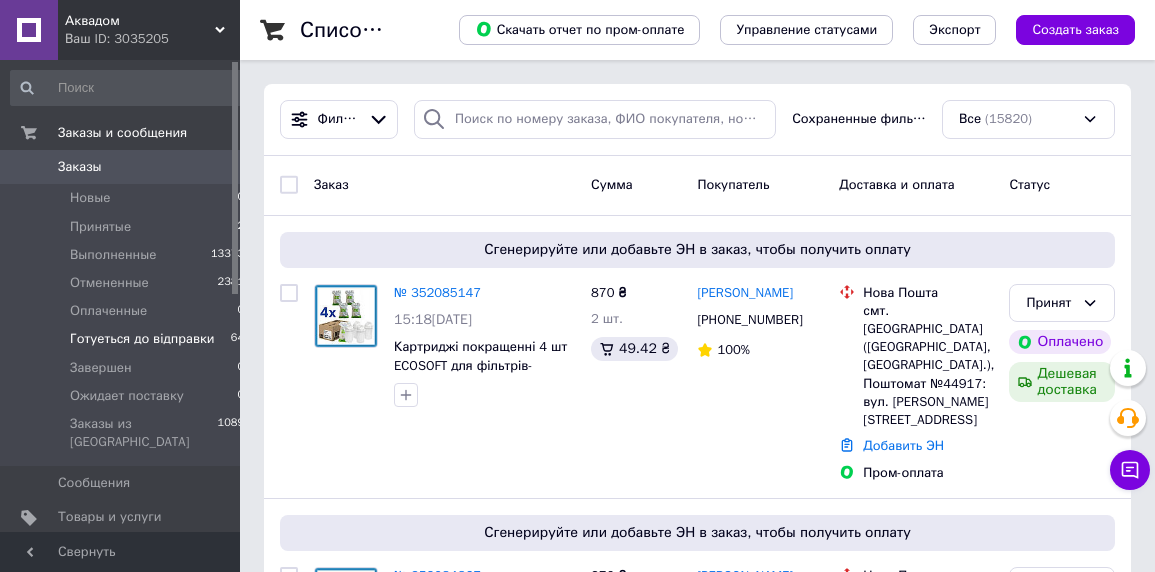 click on "Готуеться до відправки" at bounding box center [142, 339] 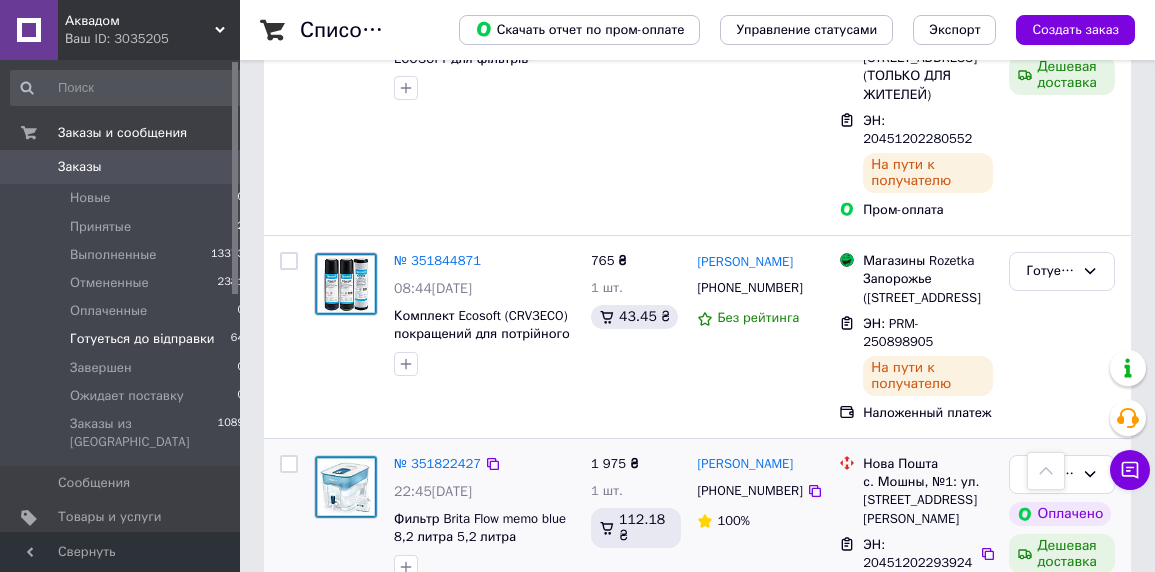 scroll, scrollTop: 4785, scrollLeft: 0, axis: vertical 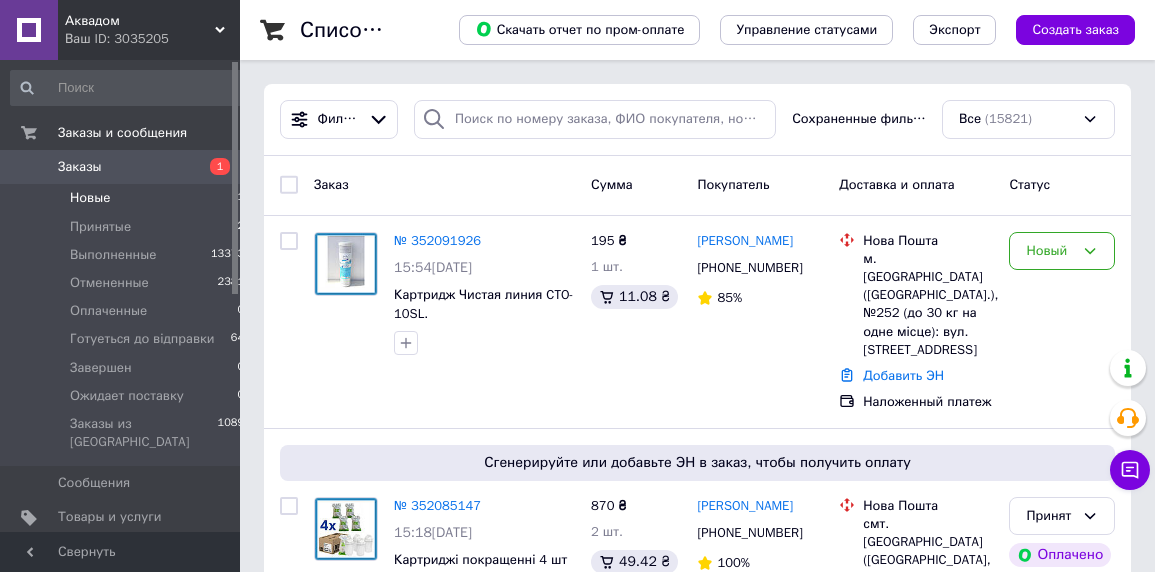 click on "Новые 1" at bounding box center [128, 198] 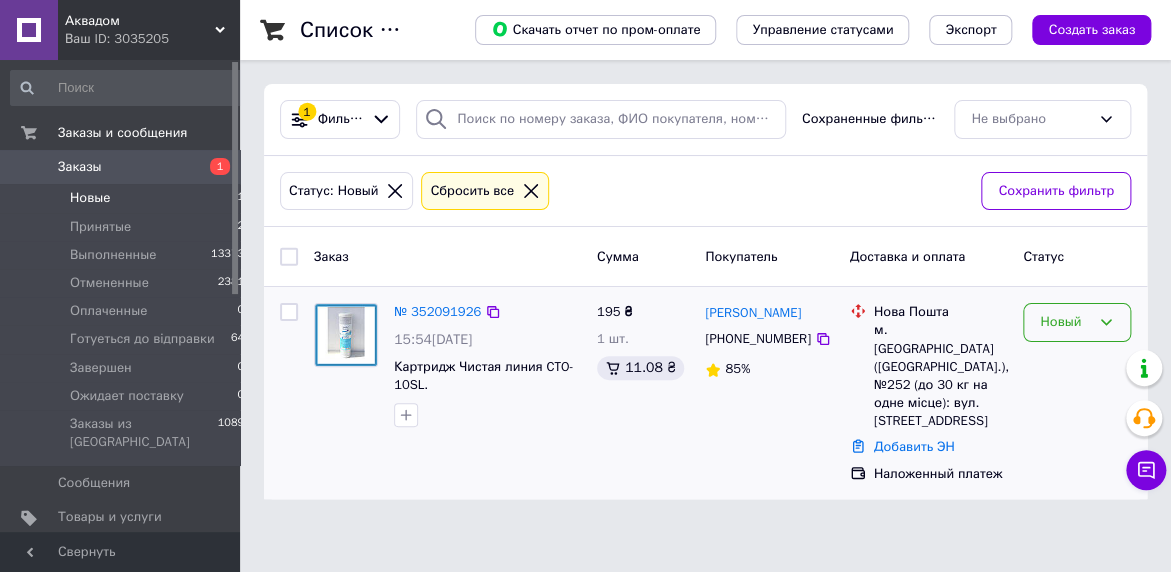 click on "Новый" at bounding box center [1065, 322] 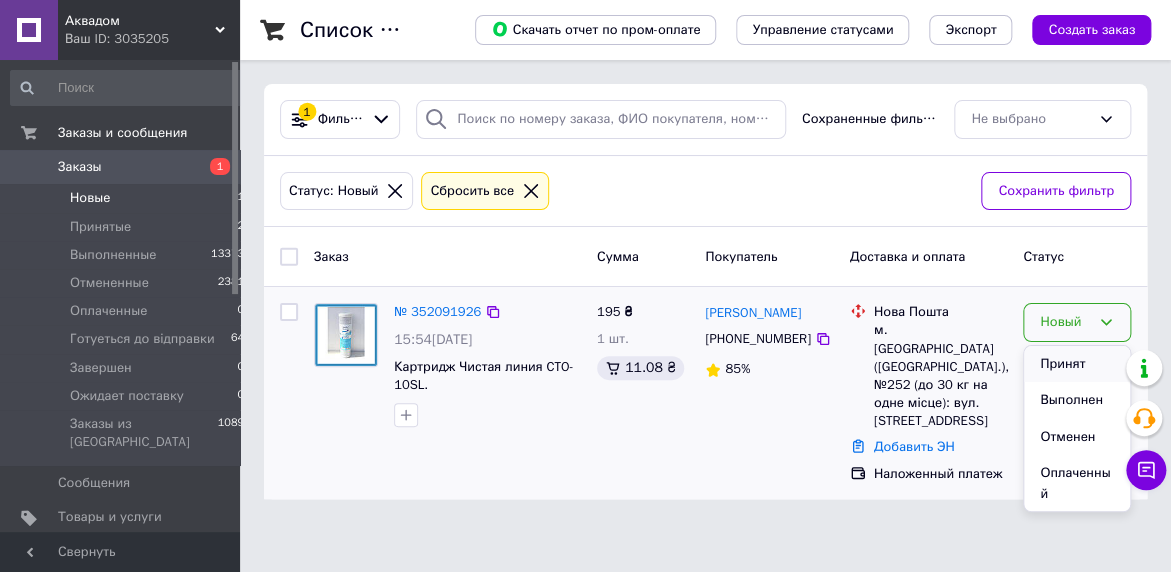 click on "Принят" at bounding box center [1077, 364] 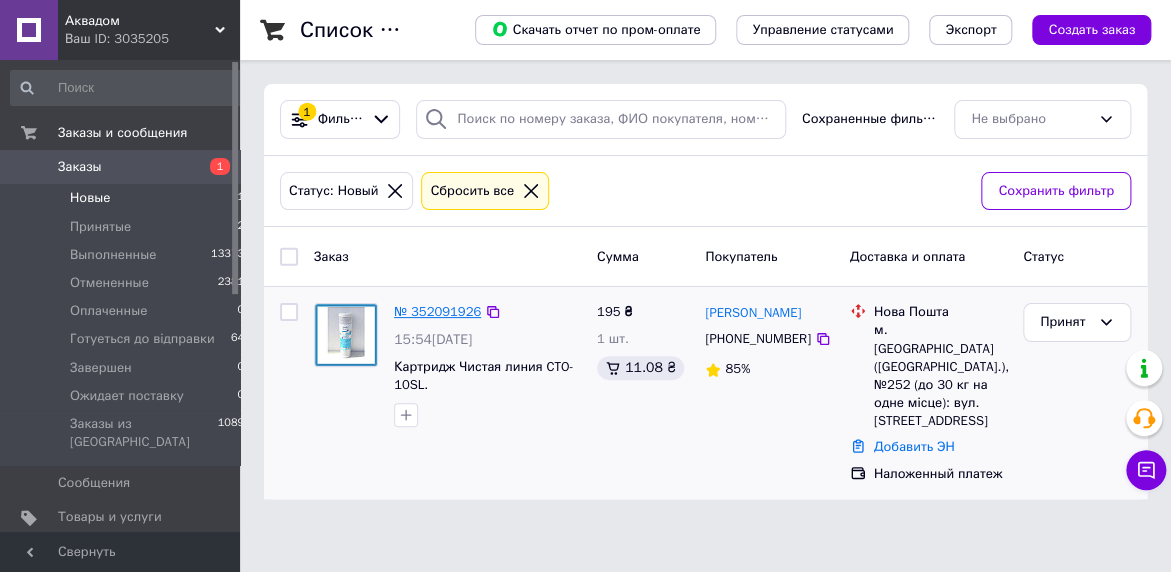 click on "№ 352091926" at bounding box center [437, 311] 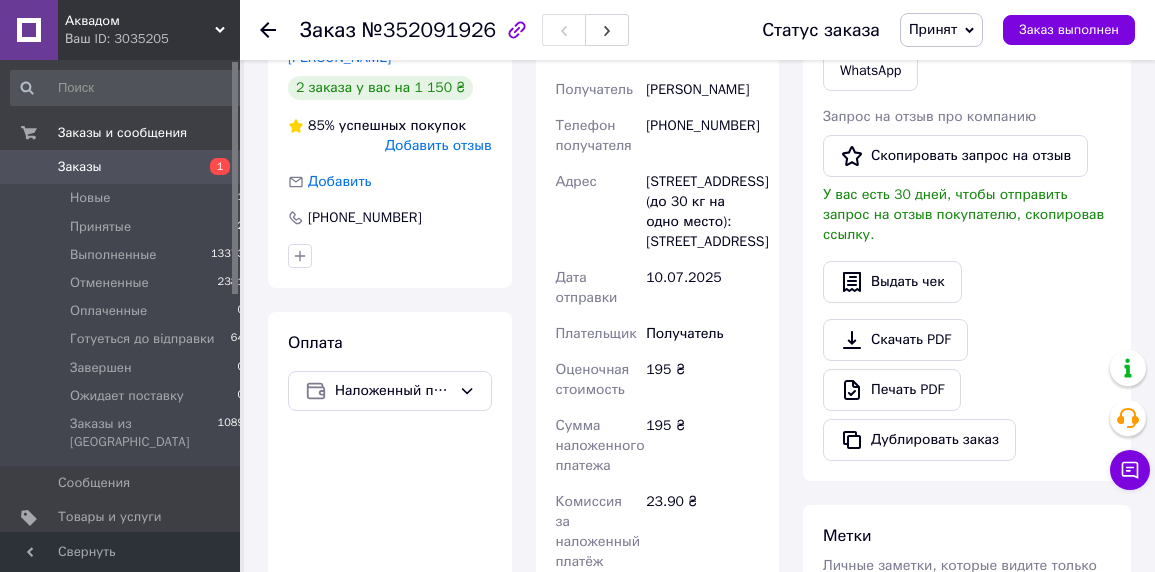 scroll, scrollTop: 0, scrollLeft: 0, axis: both 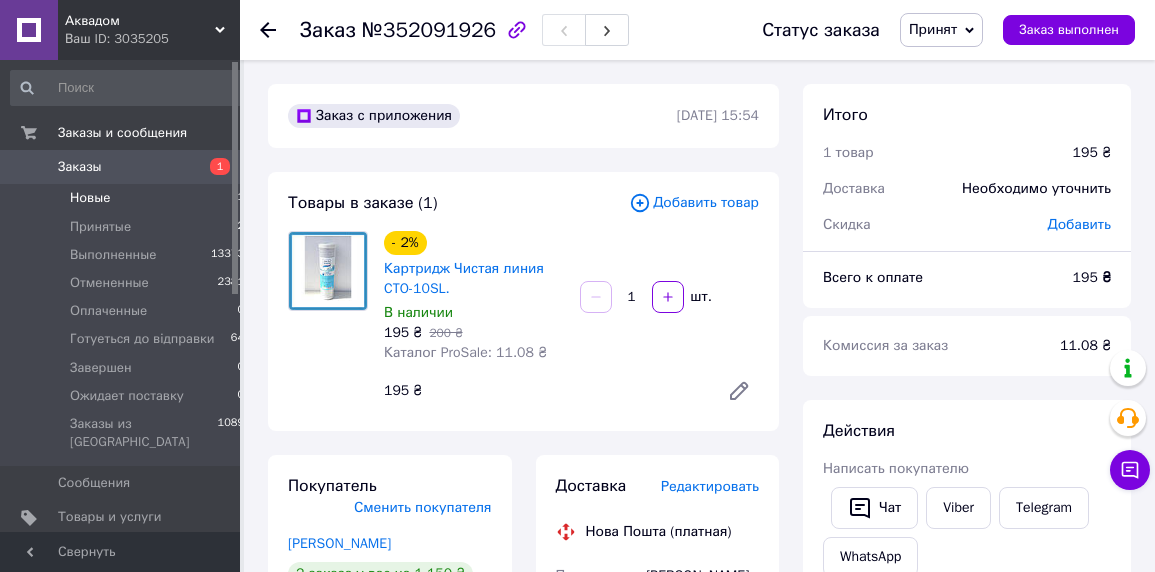 click on "Новые" at bounding box center (90, 198) 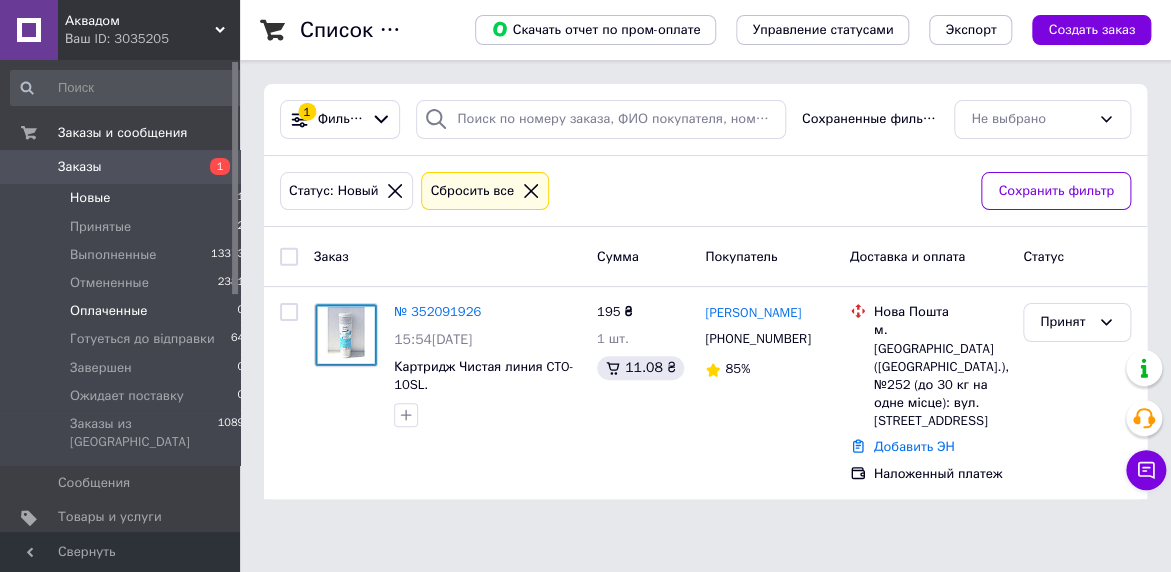 click on "Оплаченные" at bounding box center (108, 311) 